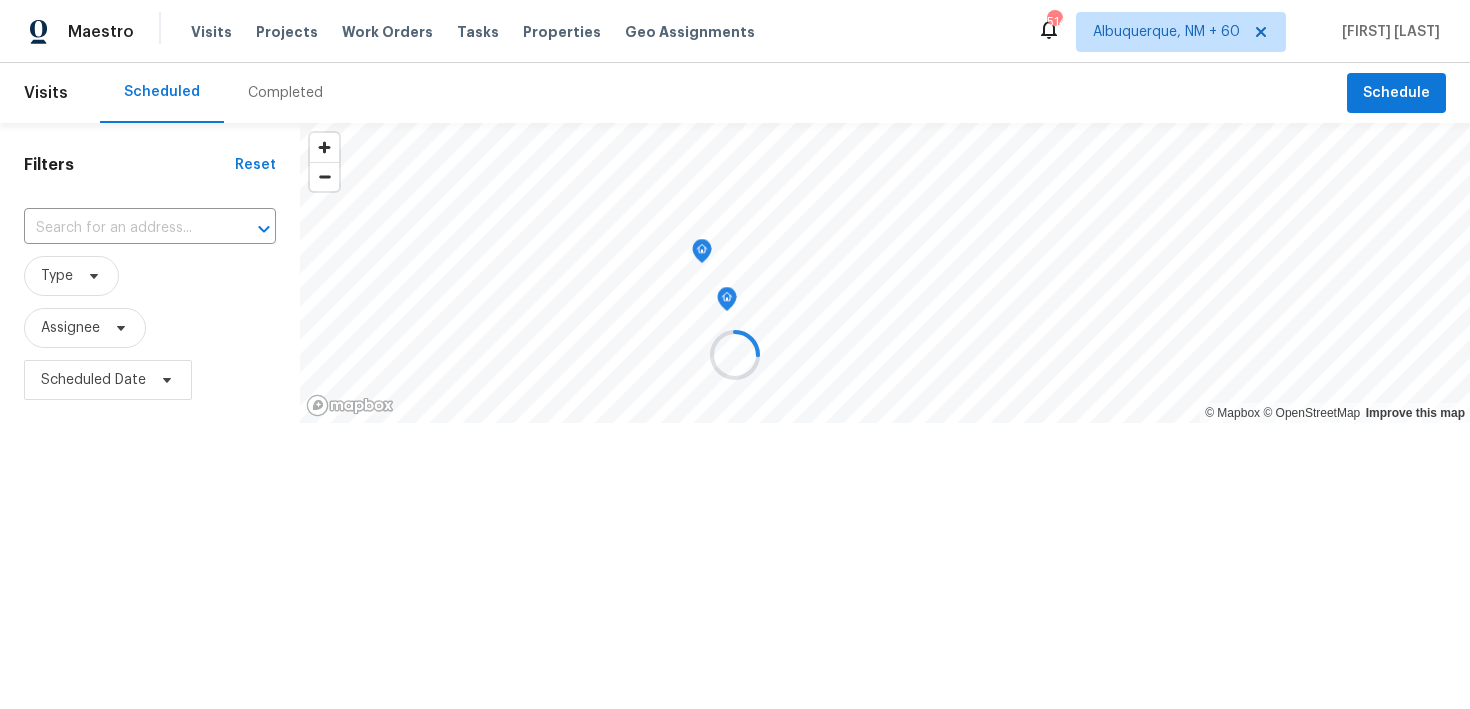 scroll, scrollTop: 0, scrollLeft: 0, axis: both 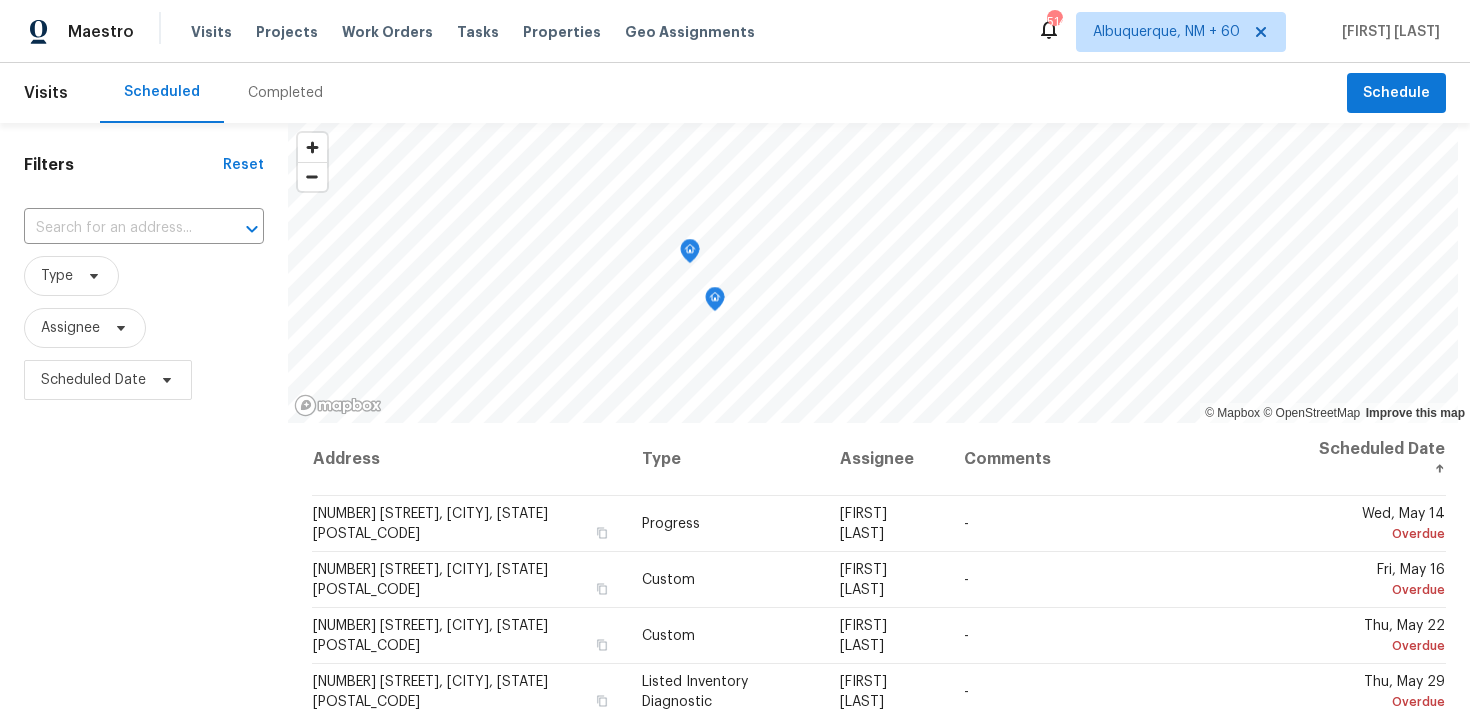 click on "Completed" at bounding box center [285, 93] 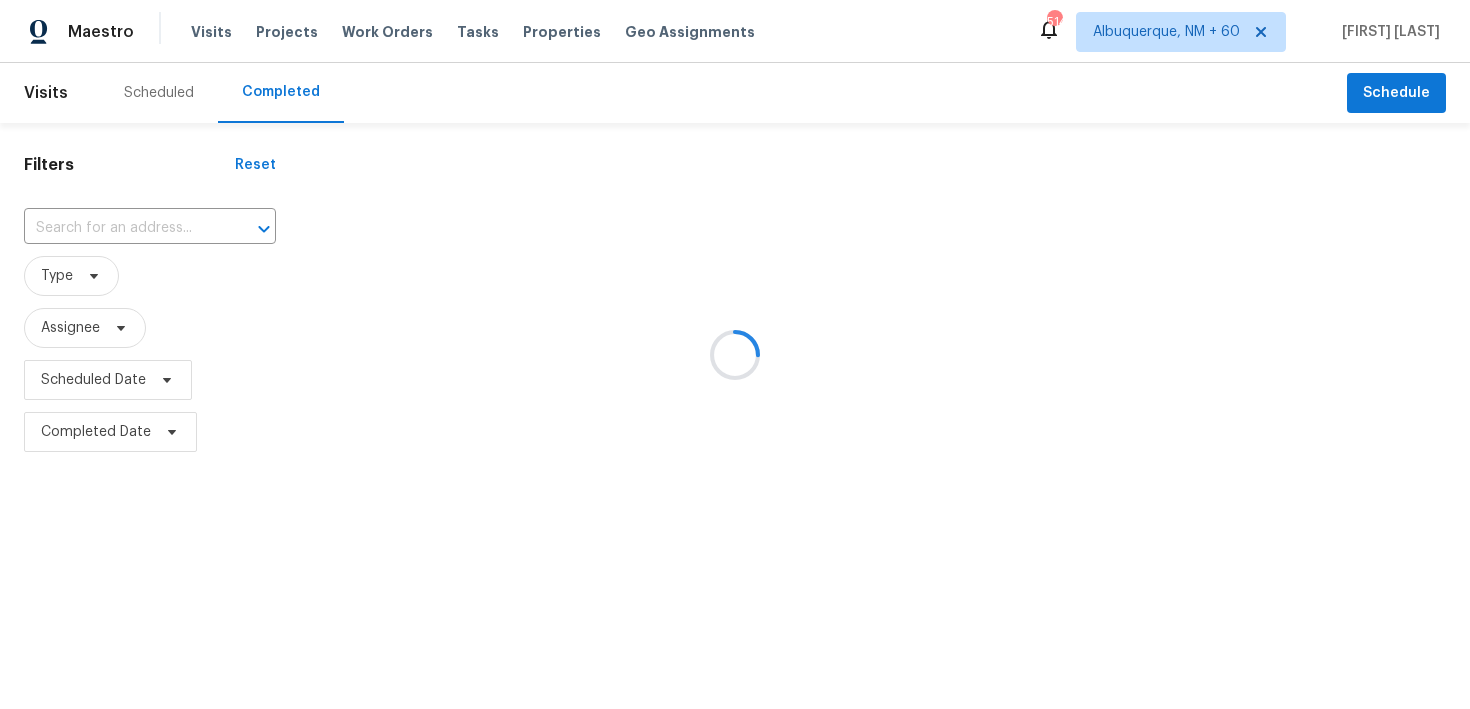 click at bounding box center [735, 354] 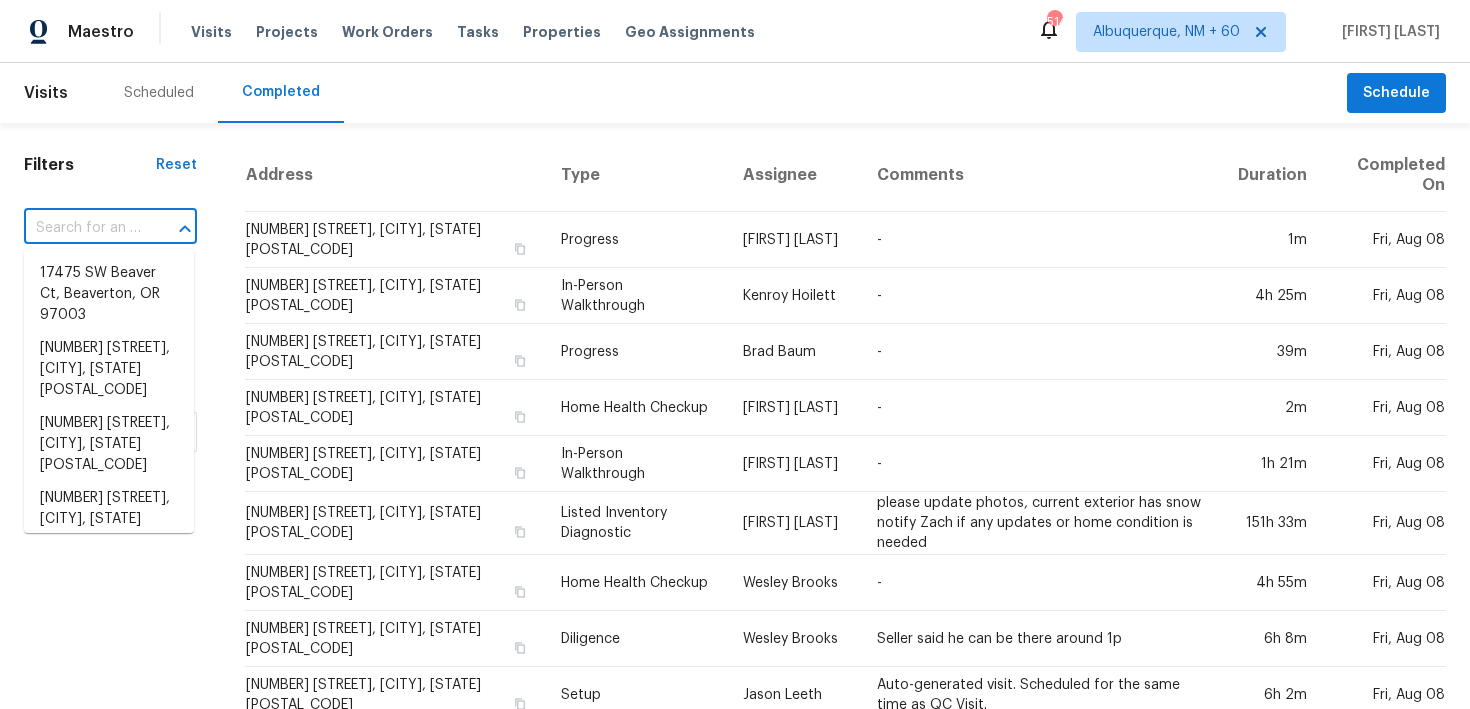 click at bounding box center (82, 228) 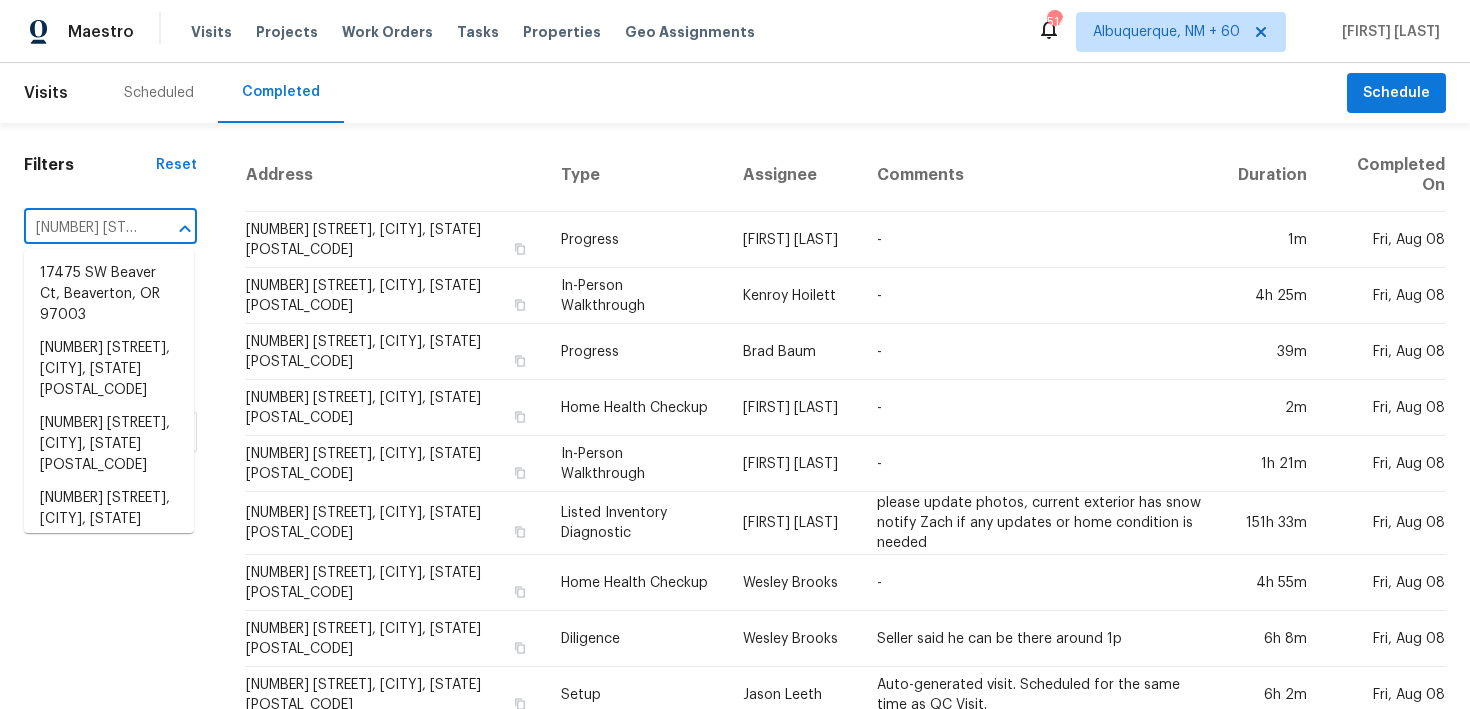 scroll, scrollTop: 0, scrollLeft: 240, axis: horizontal 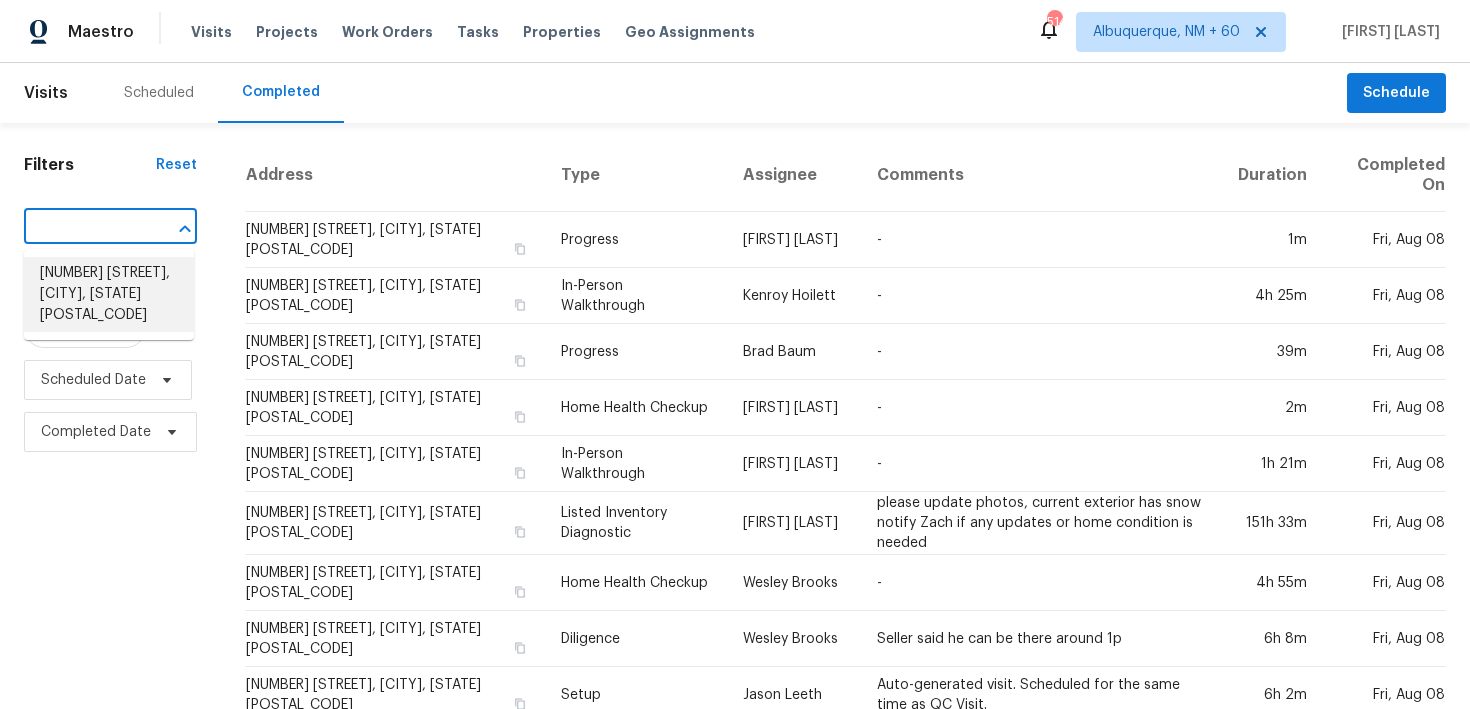 click on "[NUMBER] [STREET], [CITY], [STATE] [POSTAL_CODE]" at bounding box center [109, 294] 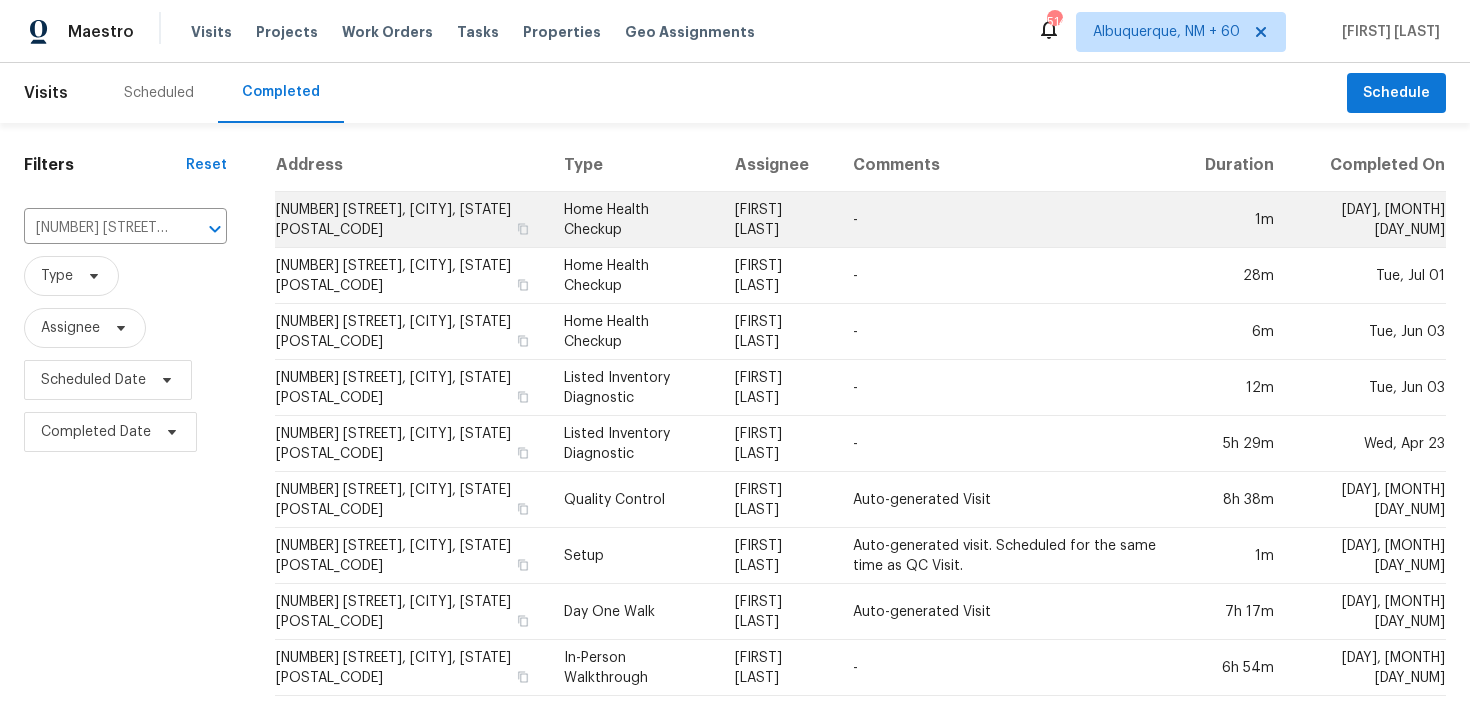 click on "Home Health Checkup" at bounding box center (633, 220) 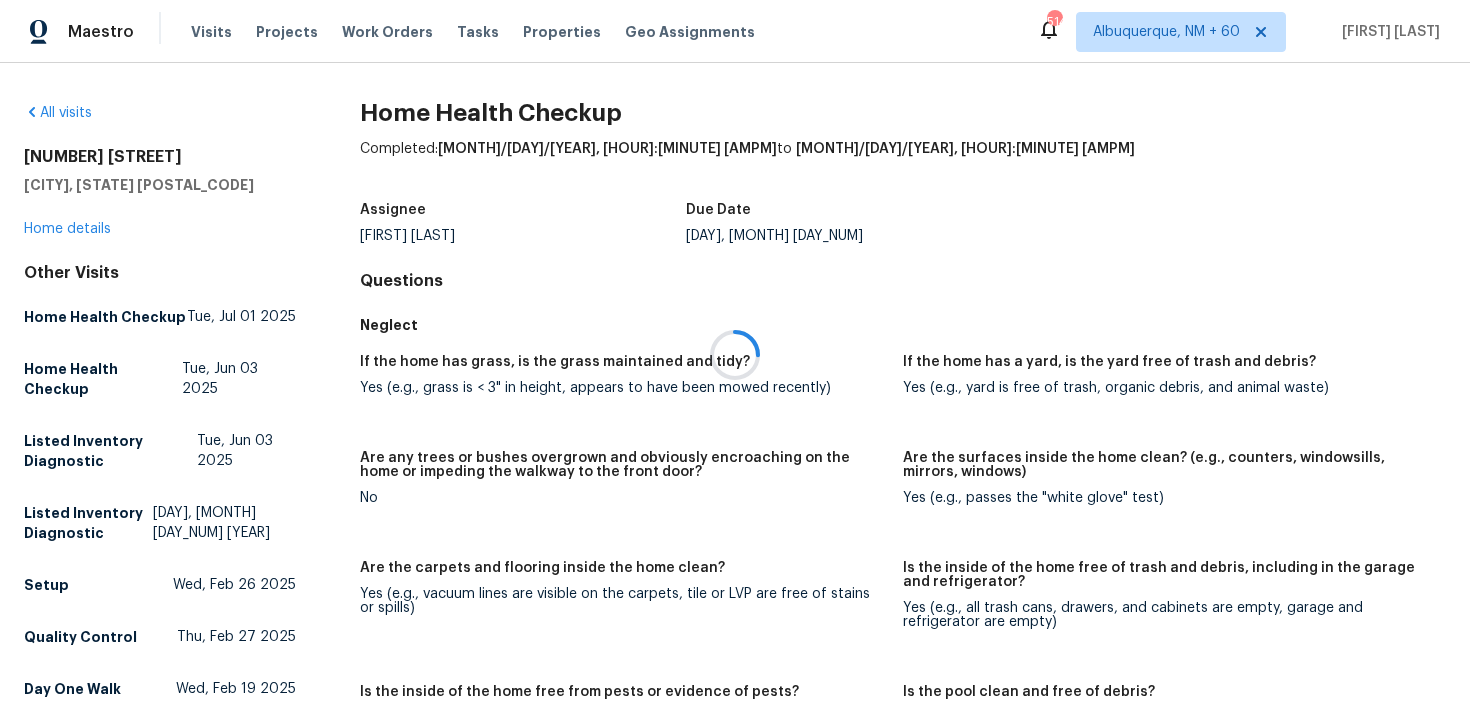click at bounding box center (735, 354) 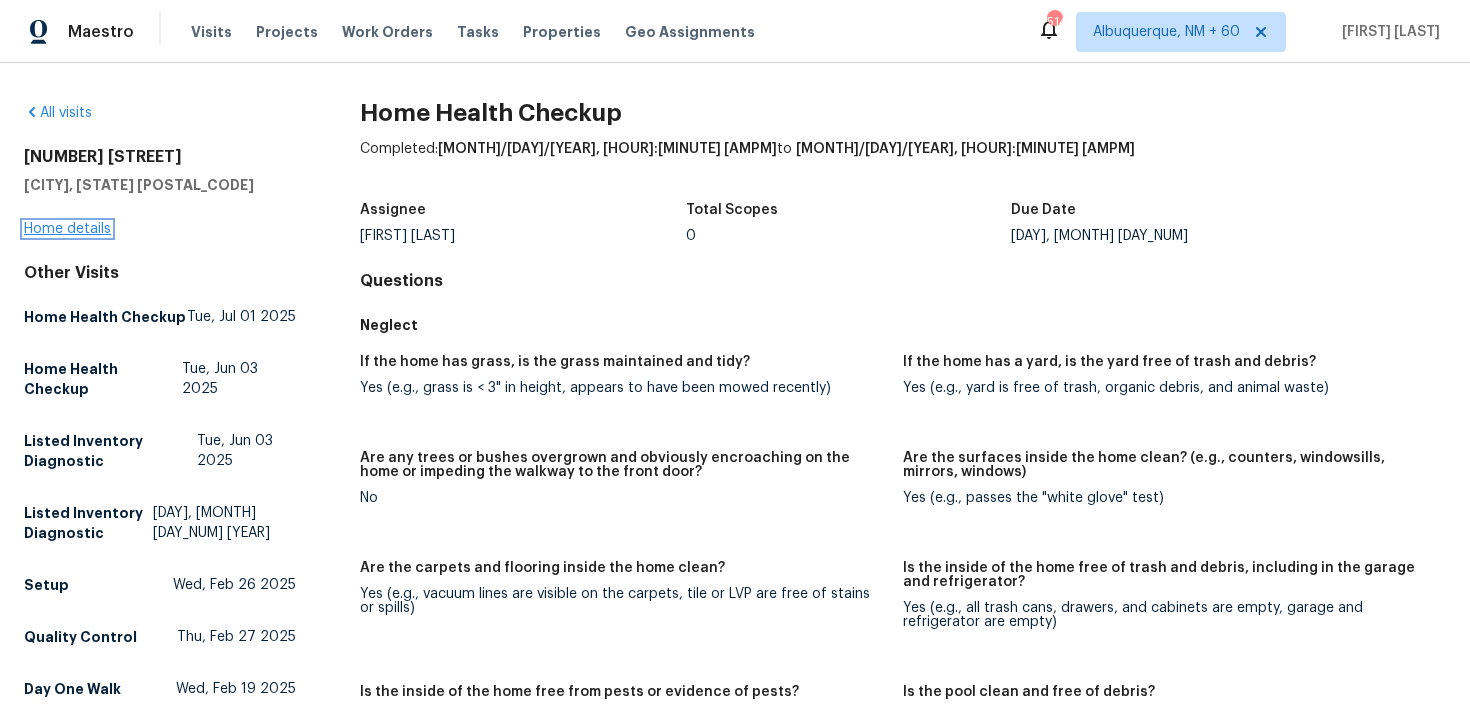 click on "Home details" at bounding box center (67, 229) 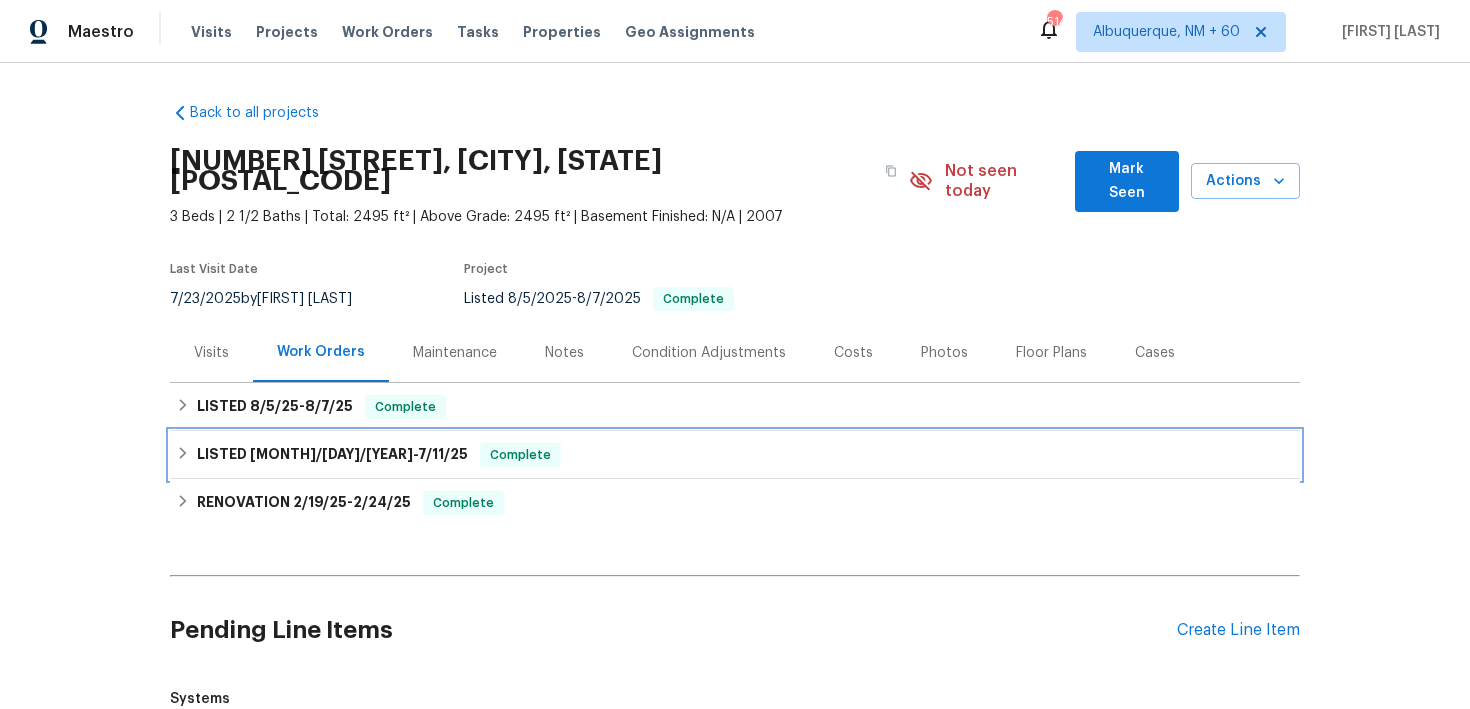 click on "LISTED   6/30/25  -  7/11/25 Complete" at bounding box center (735, 455) 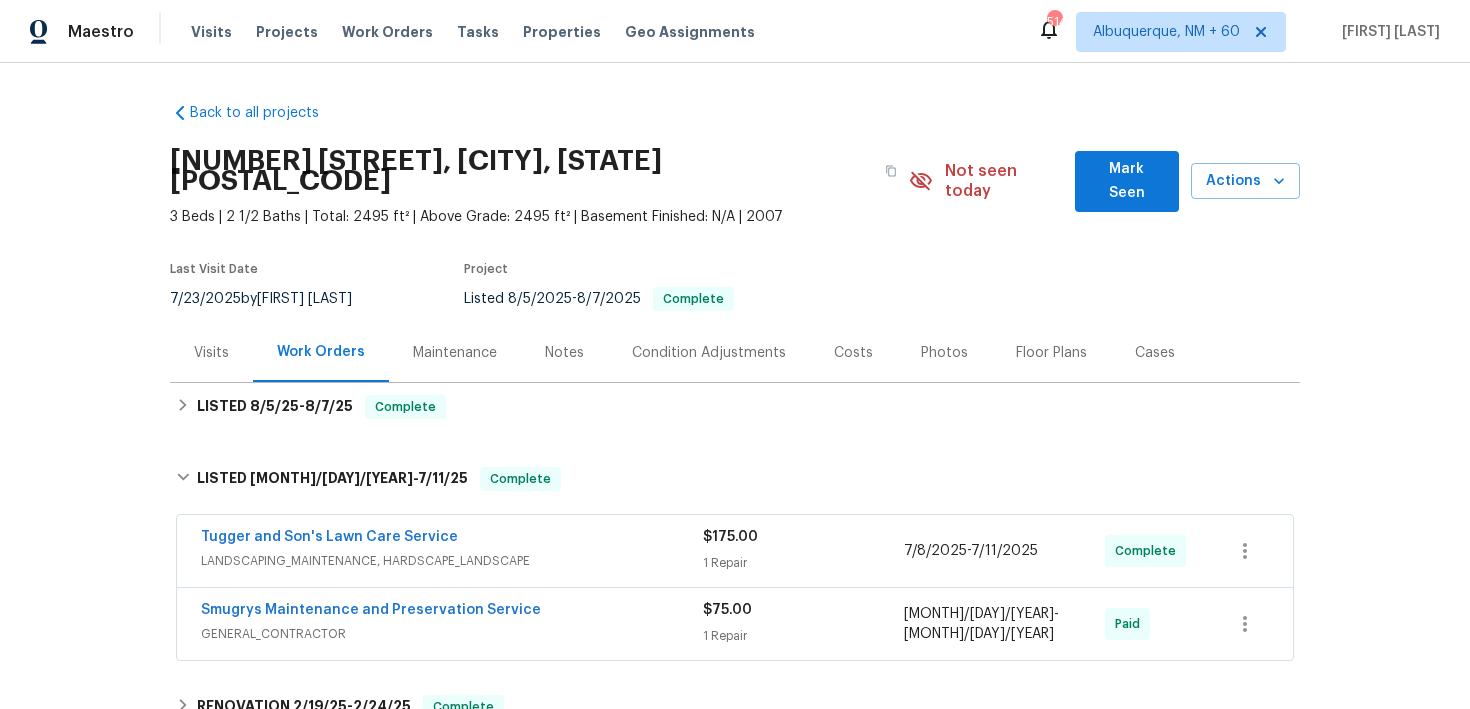 click on "Tugger and Son's Lawn Care Service" at bounding box center (452, 539) 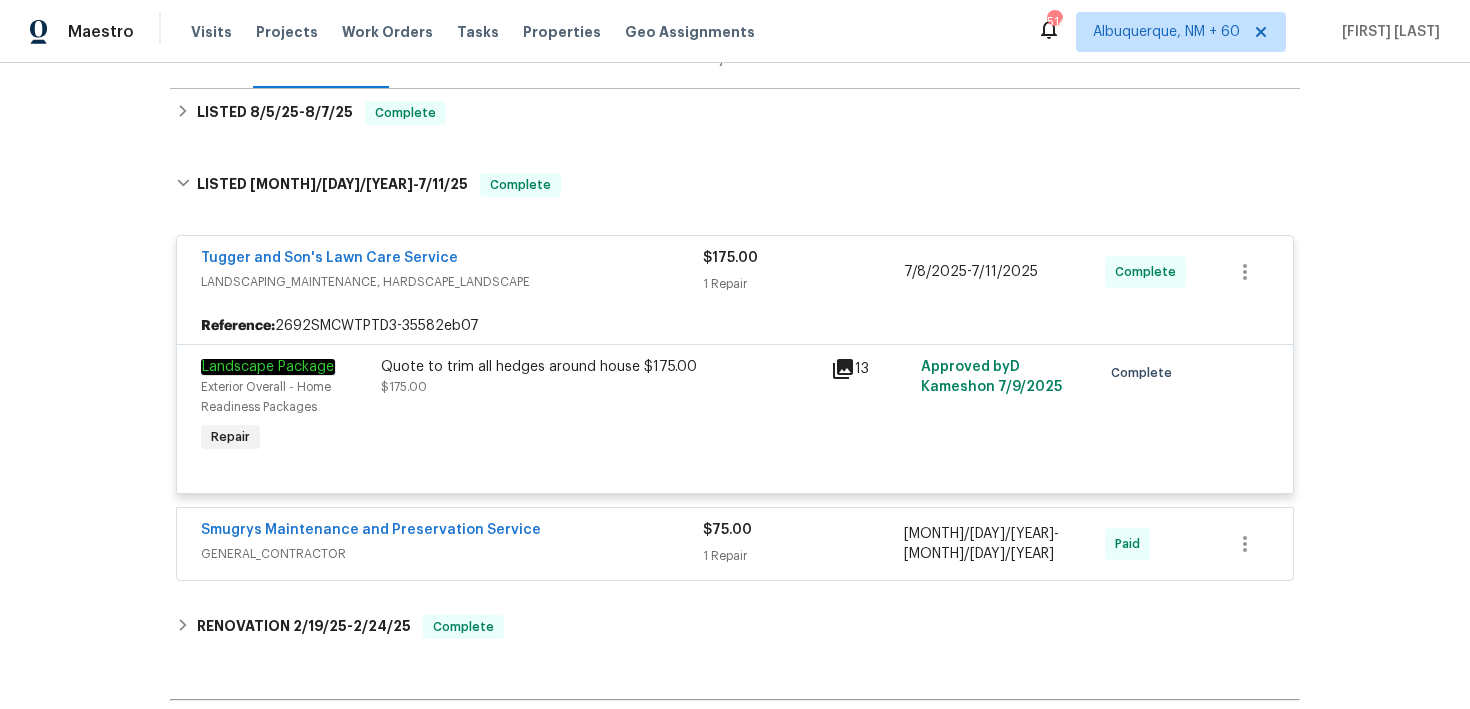 scroll, scrollTop: 309, scrollLeft: 0, axis: vertical 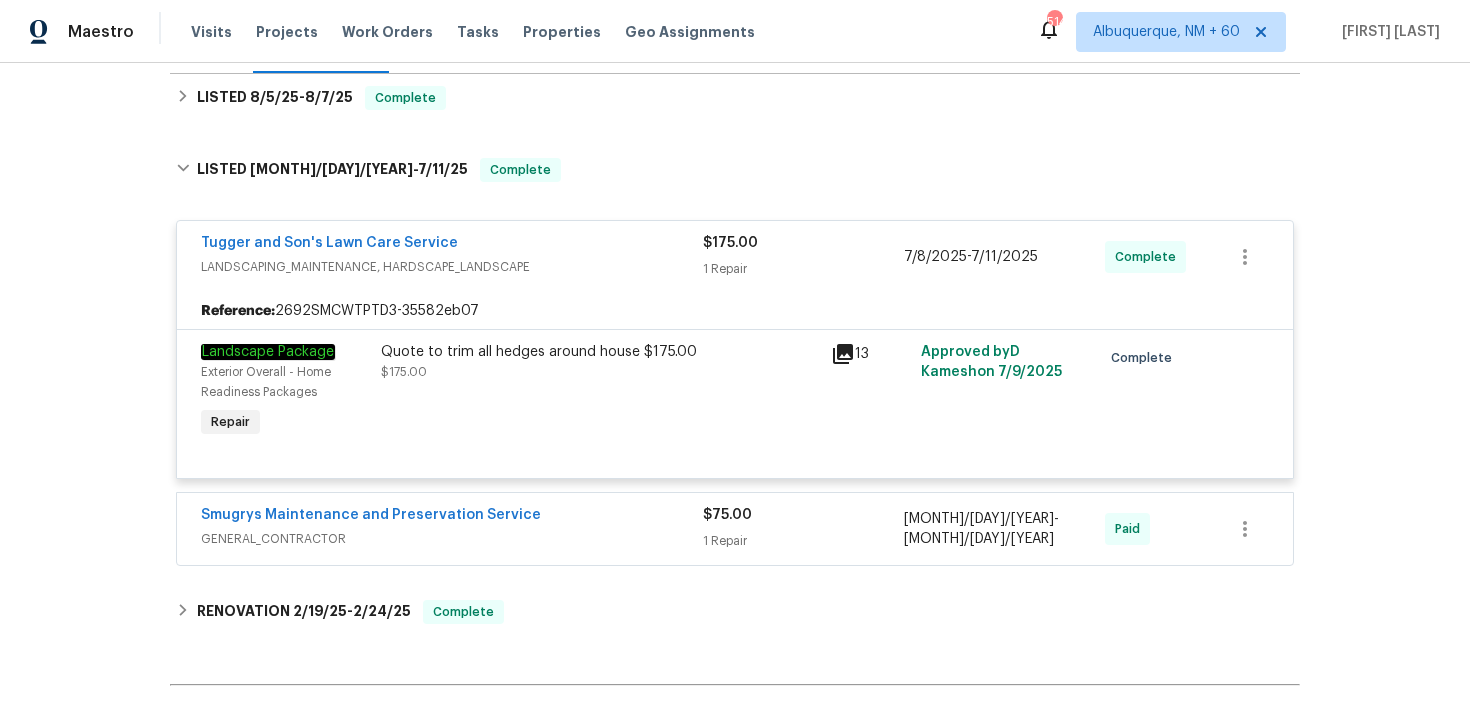 click on "Smugrys Maintenance and Preservation Service GENERAL_CONTRACTOR $75.00 1 Repair [MONTH]/[DAY]/[YEAR] - [MONTH]/[DAY]/[YEAR] Paid" at bounding box center (735, 529) 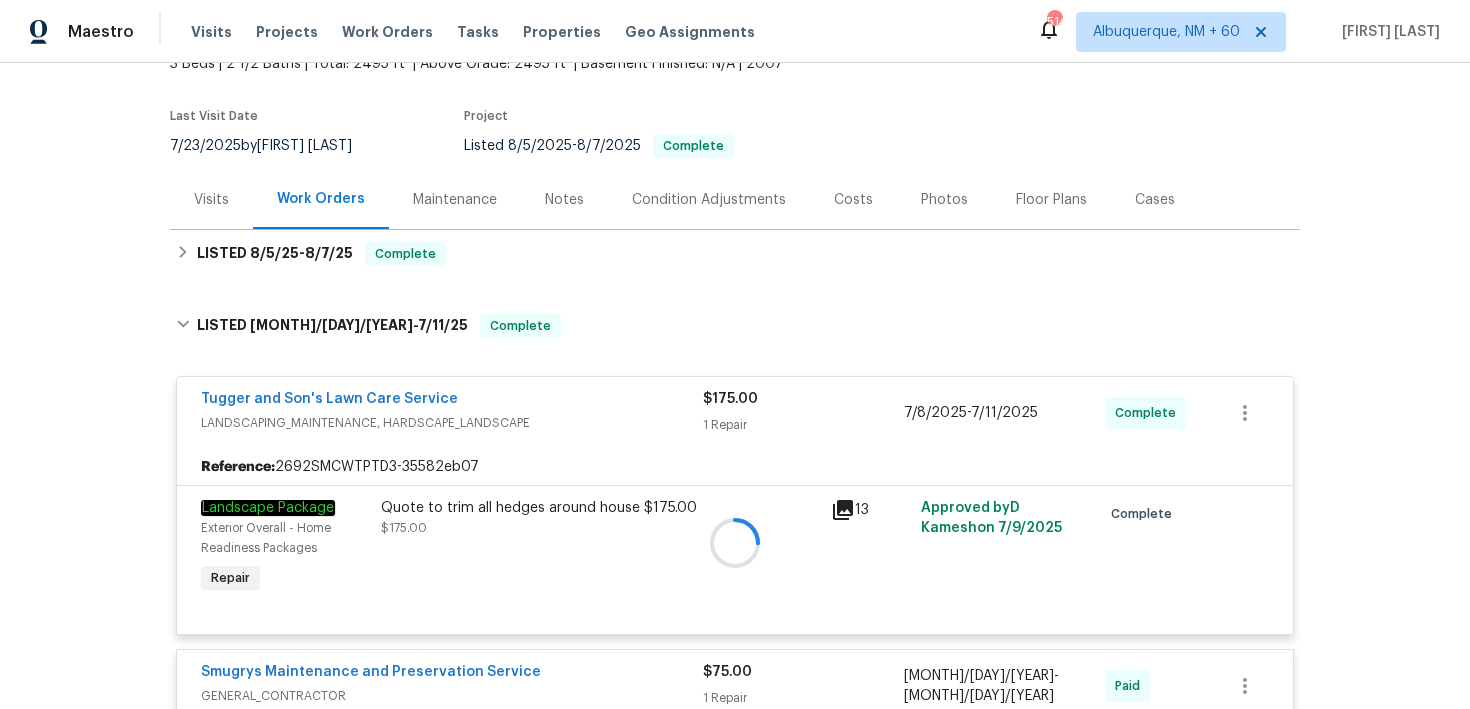 scroll, scrollTop: 117, scrollLeft: 0, axis: vertical 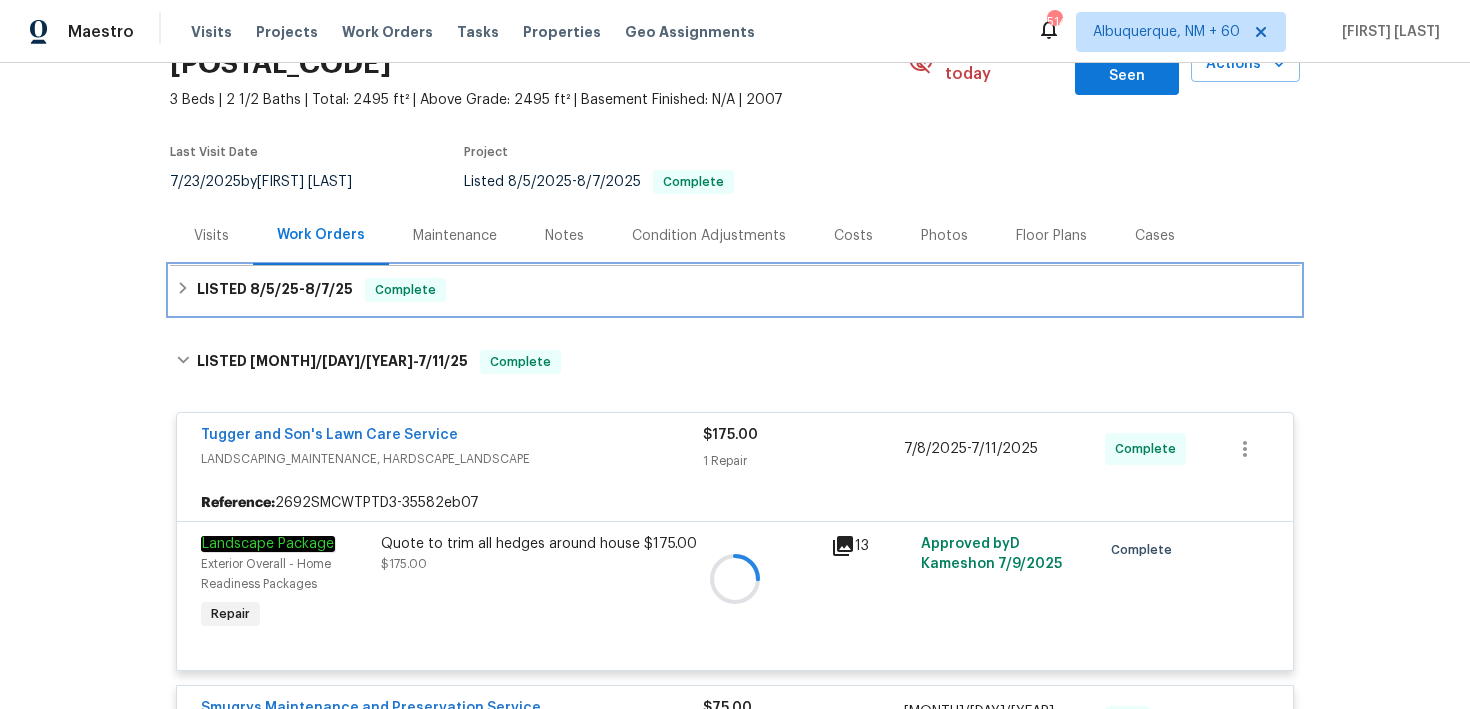click on "LISTED [MONTH]/[DAY]/[YEAR] - [MONTH]/[DAY]/[YEAR] Complete" at bounding box center (735, 290) 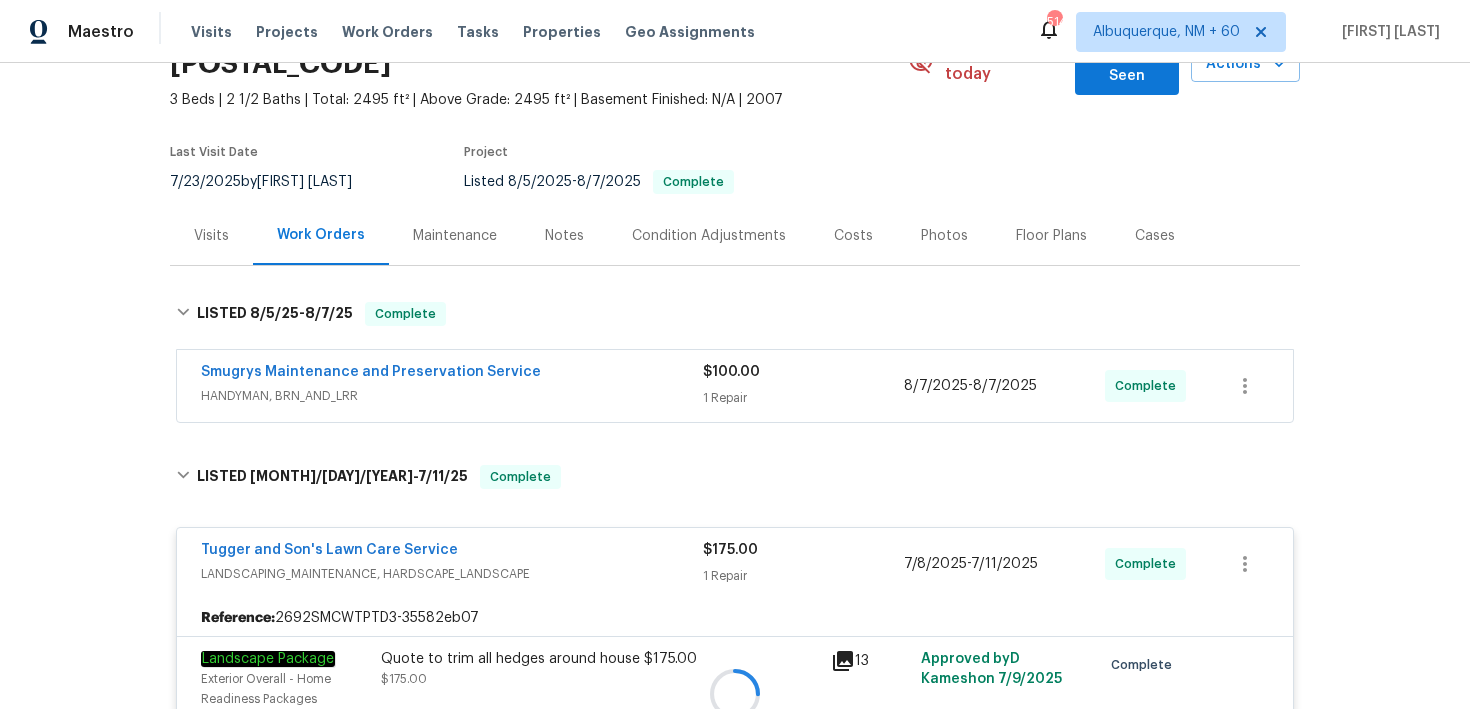 click on "Smugrys Maintenance and Preservation Service" at bounding box center (452, 374) 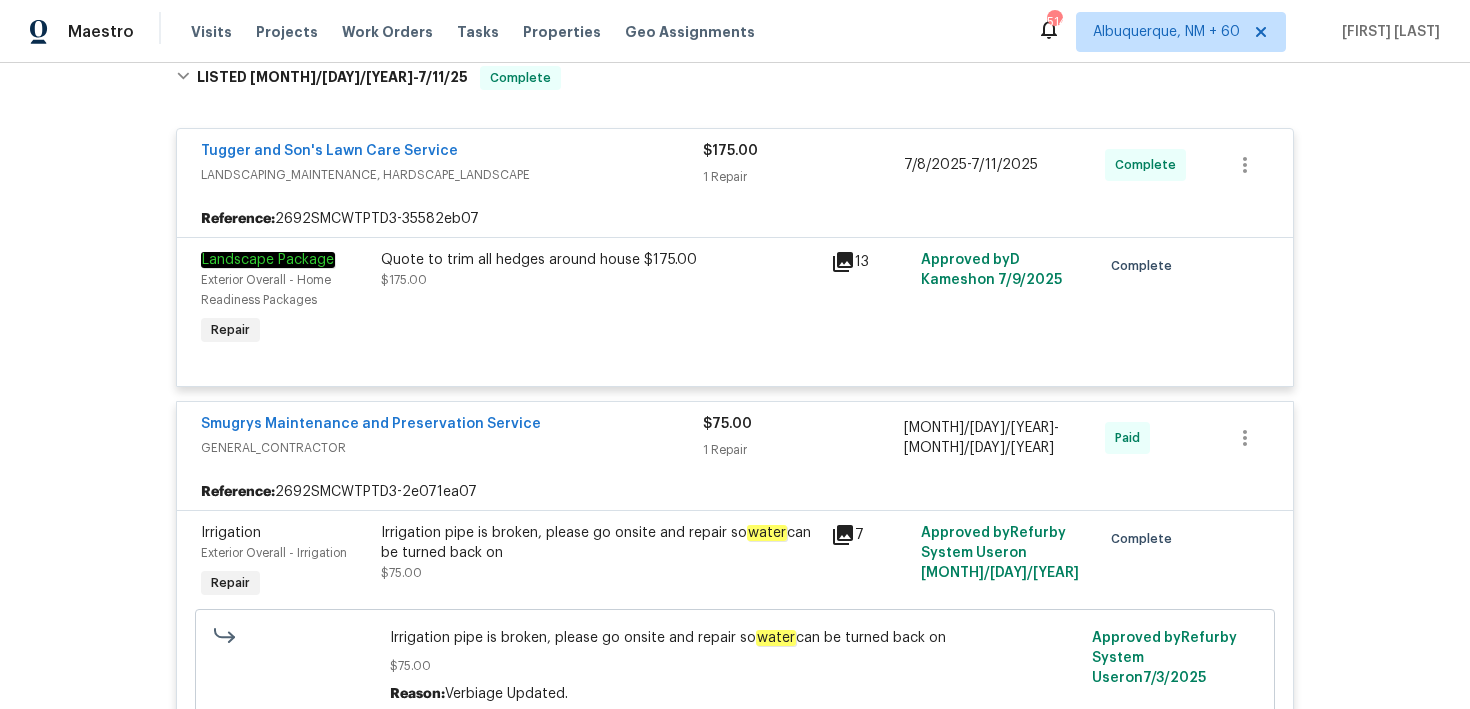 scroll, scrollTop: 887, scrollLeft: 0, axis: vertical 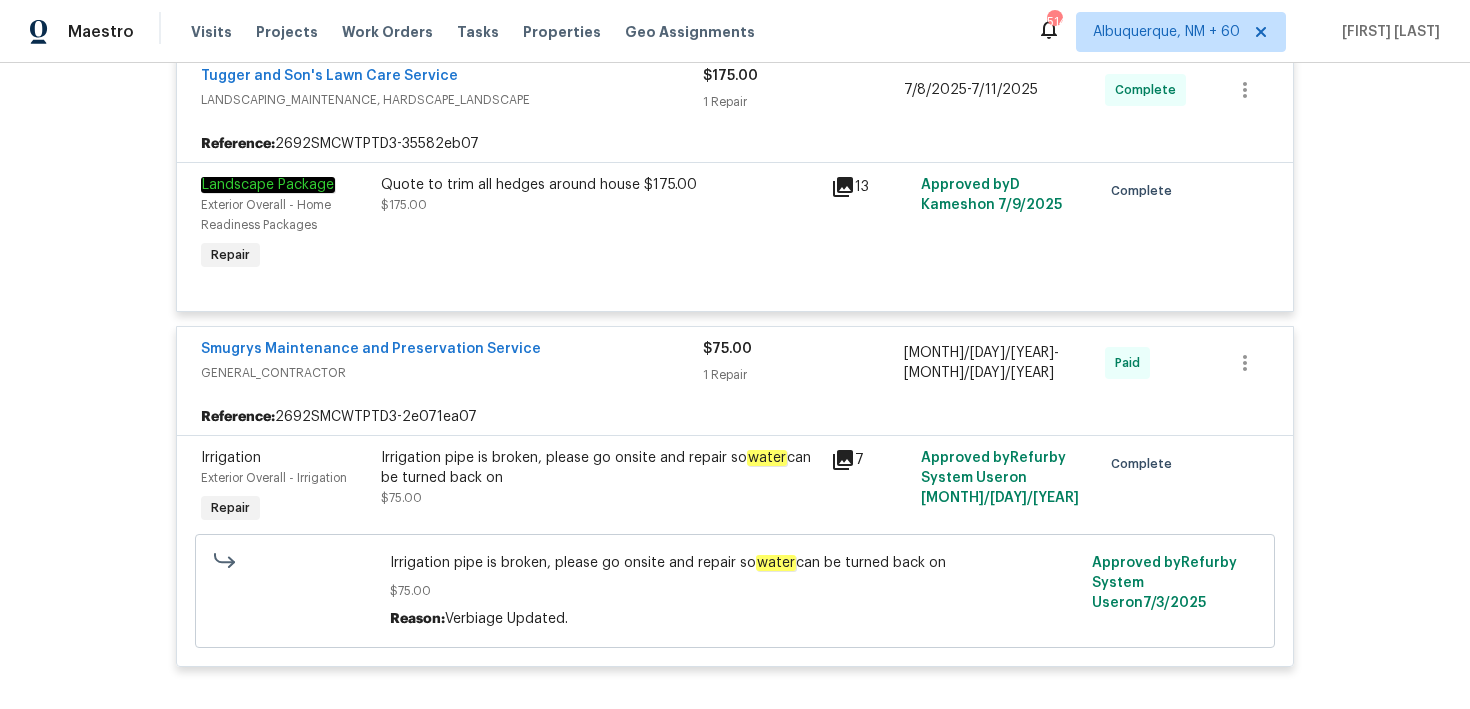 click on "7" at bounding box center [870, 488] 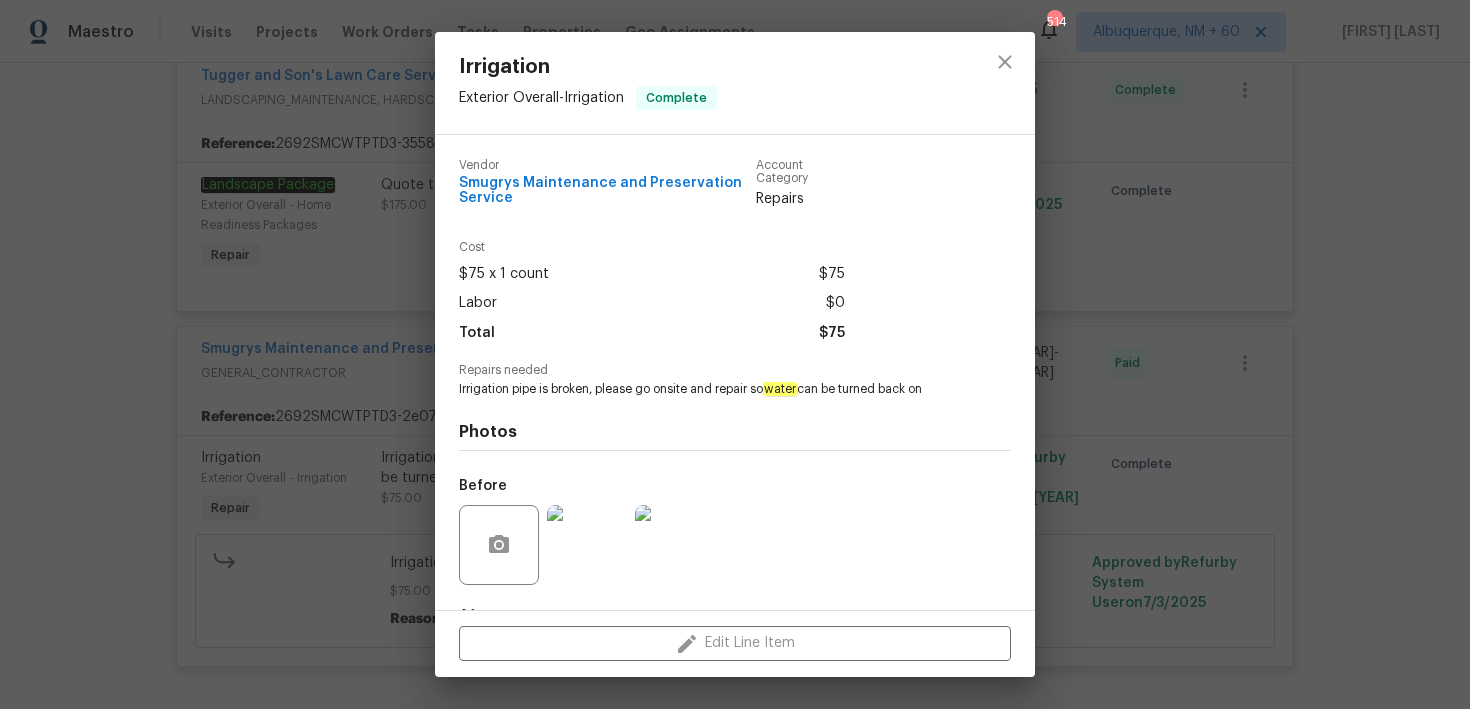 scroll, scrollTop: 125, scrollLeft: 0, axis: vertical 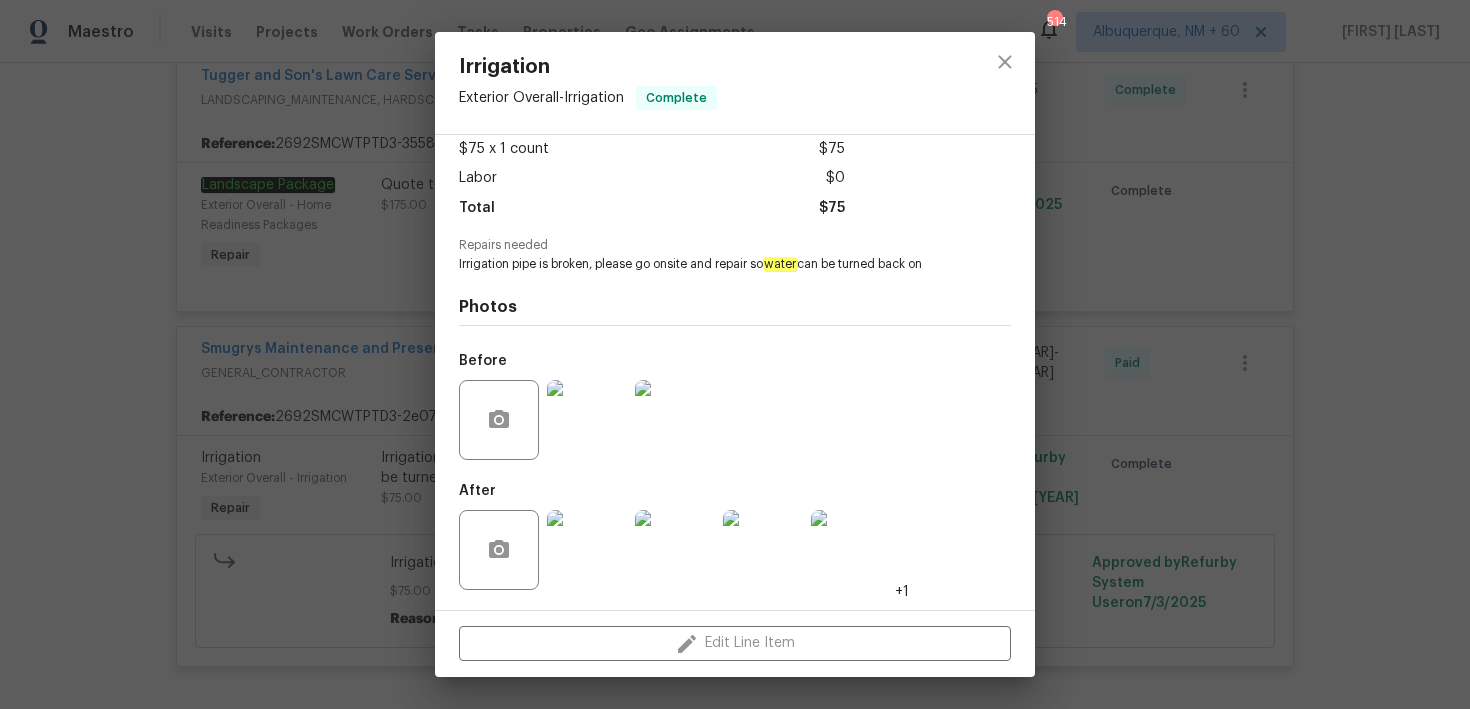 click at bounding box center [587, 550] 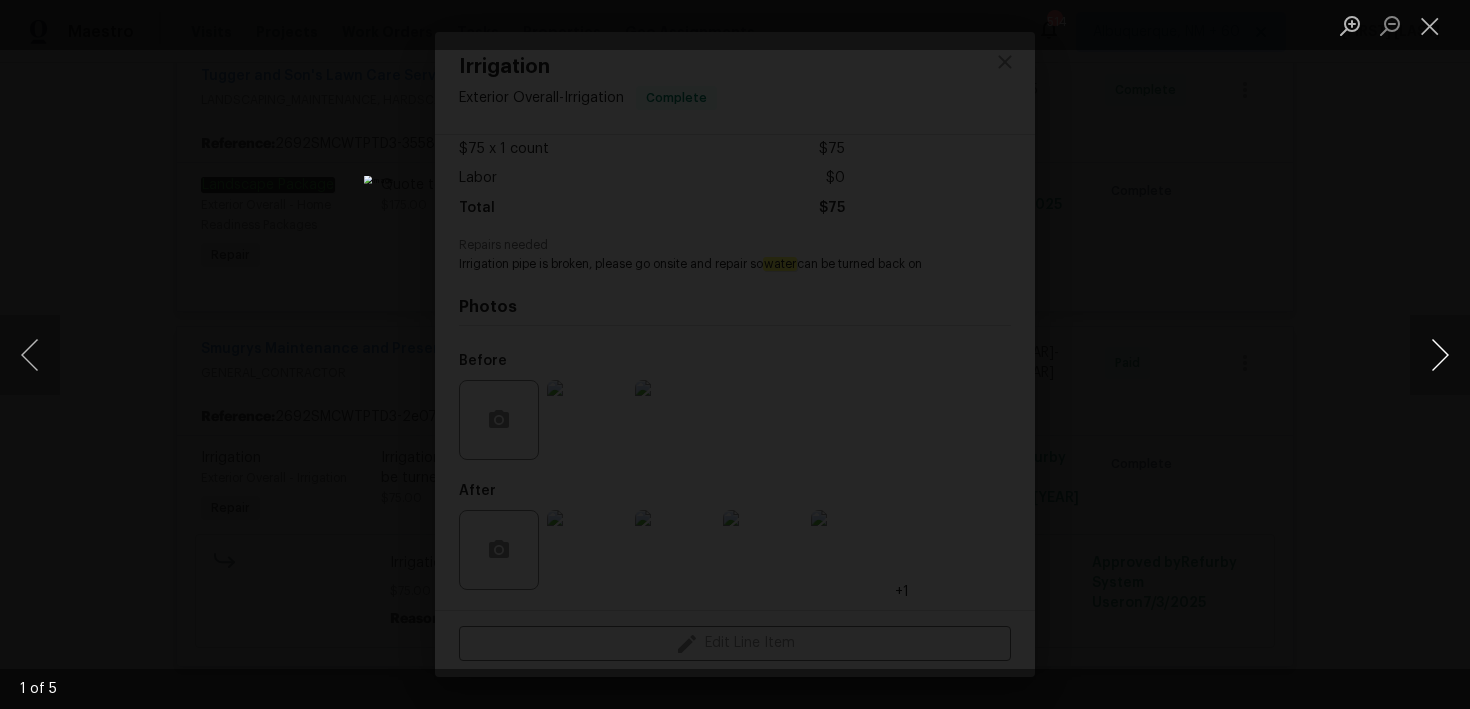 click at bounding box center (1440, 355) 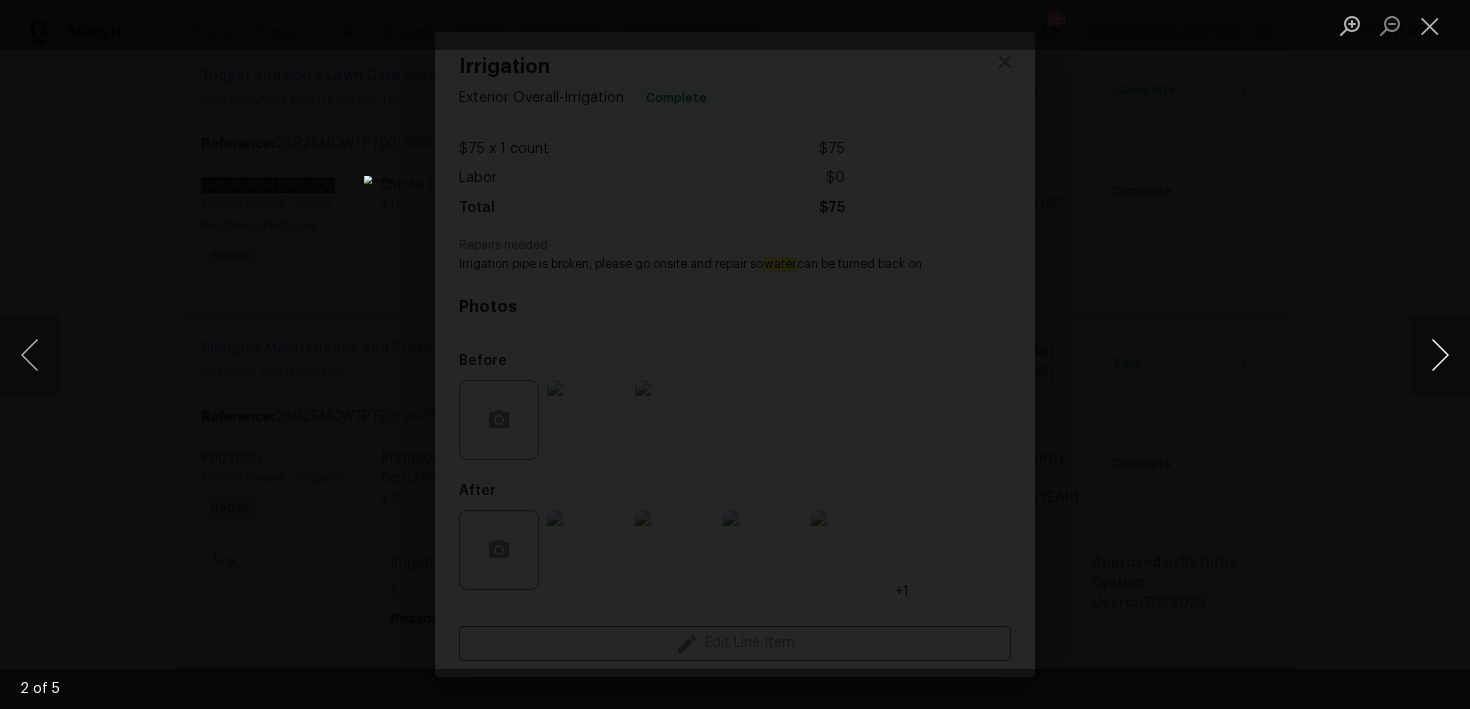 click at bounding box center [1440, 355] 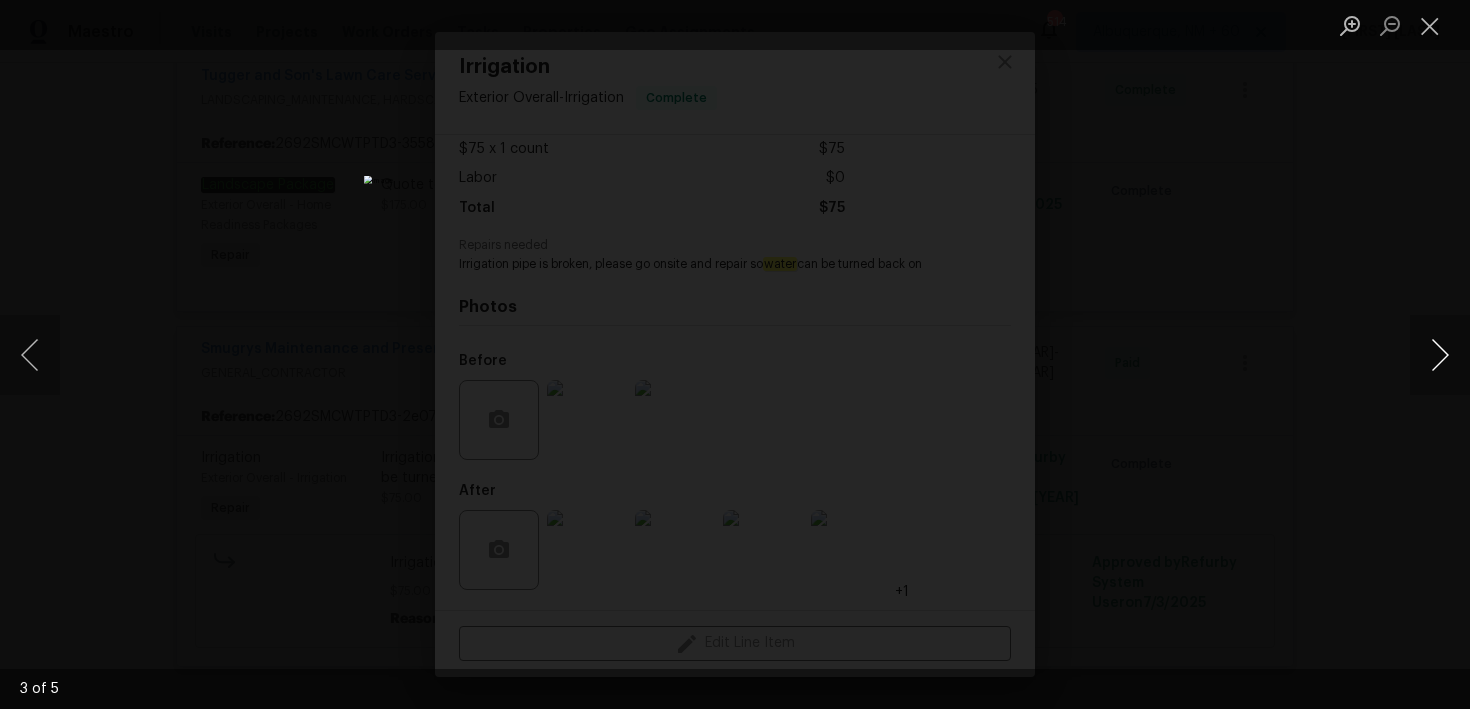 click at bounding box center [1440, 355] 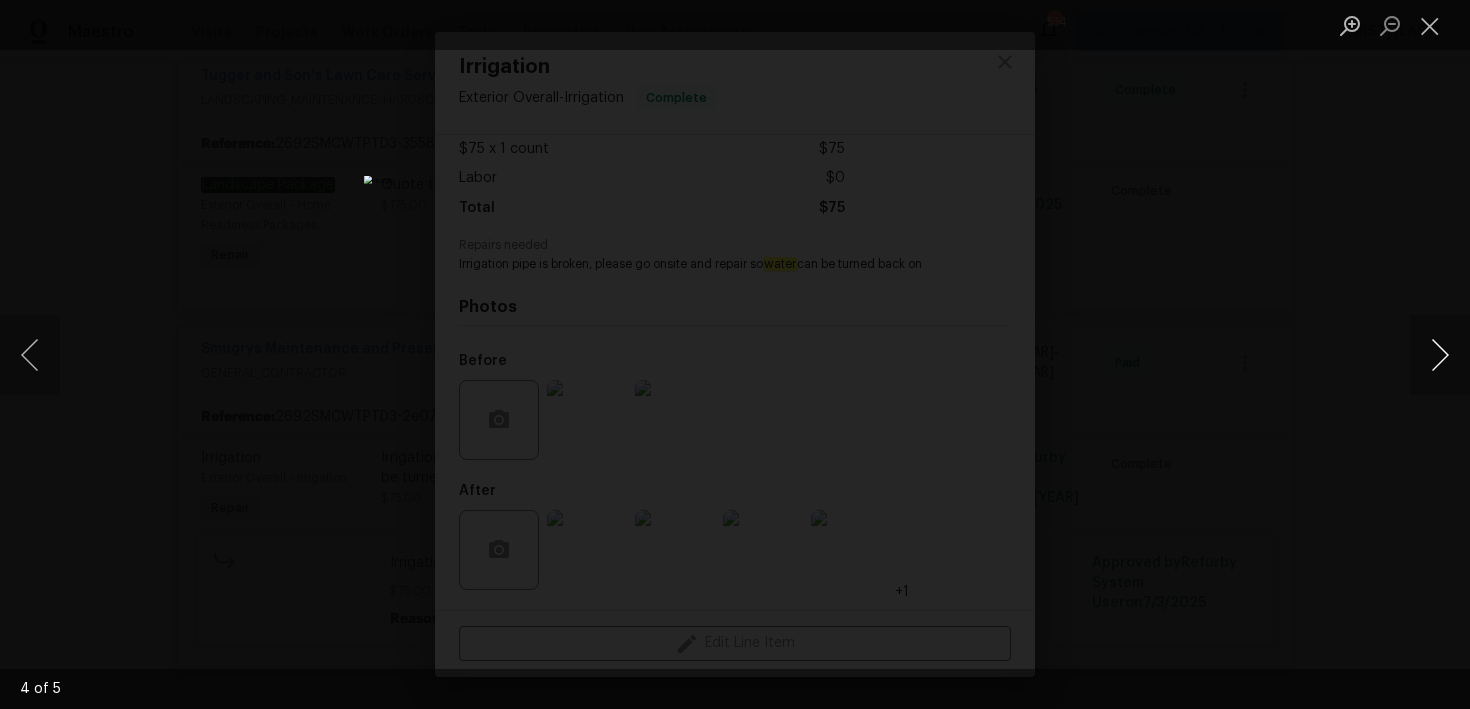click at bounding box center (1440, 355) 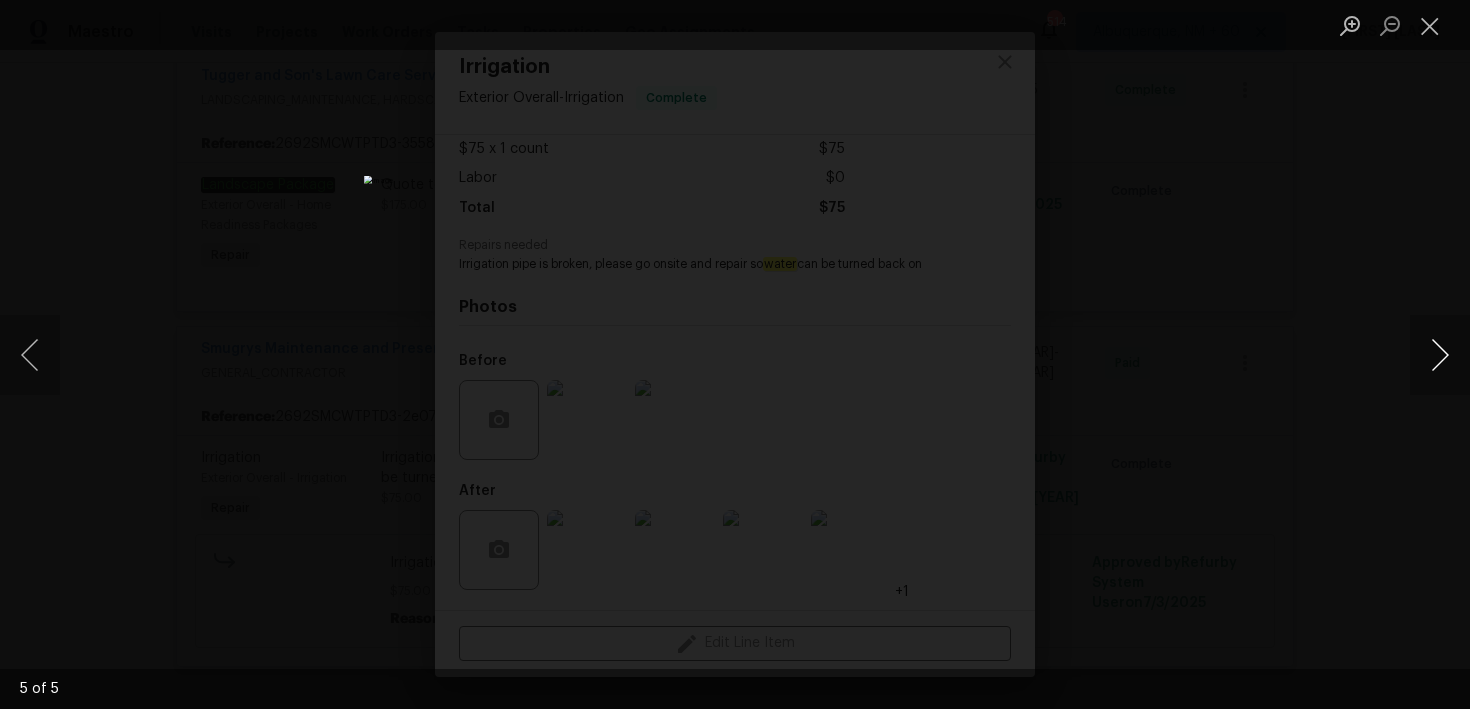 click at bounding box center (1440, 355) 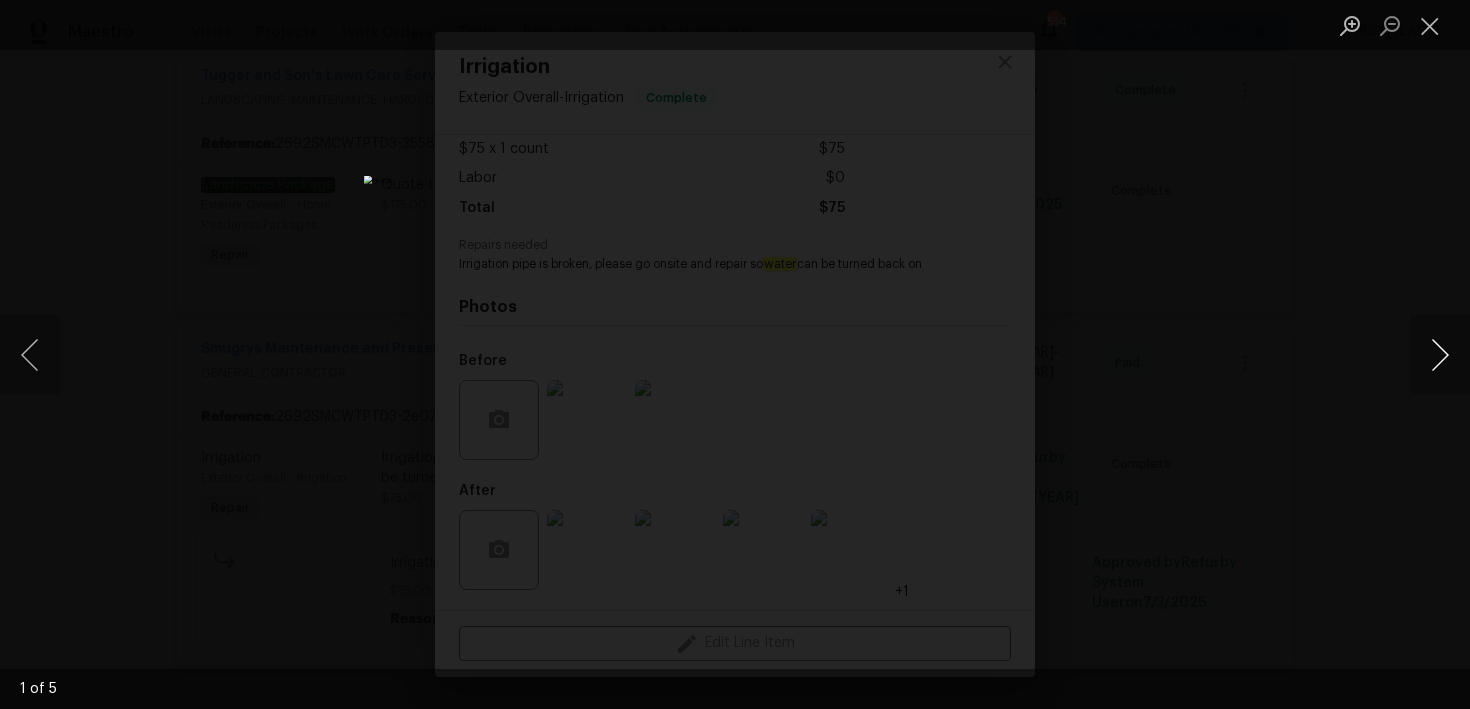 click at bounding box center (1440, 355) 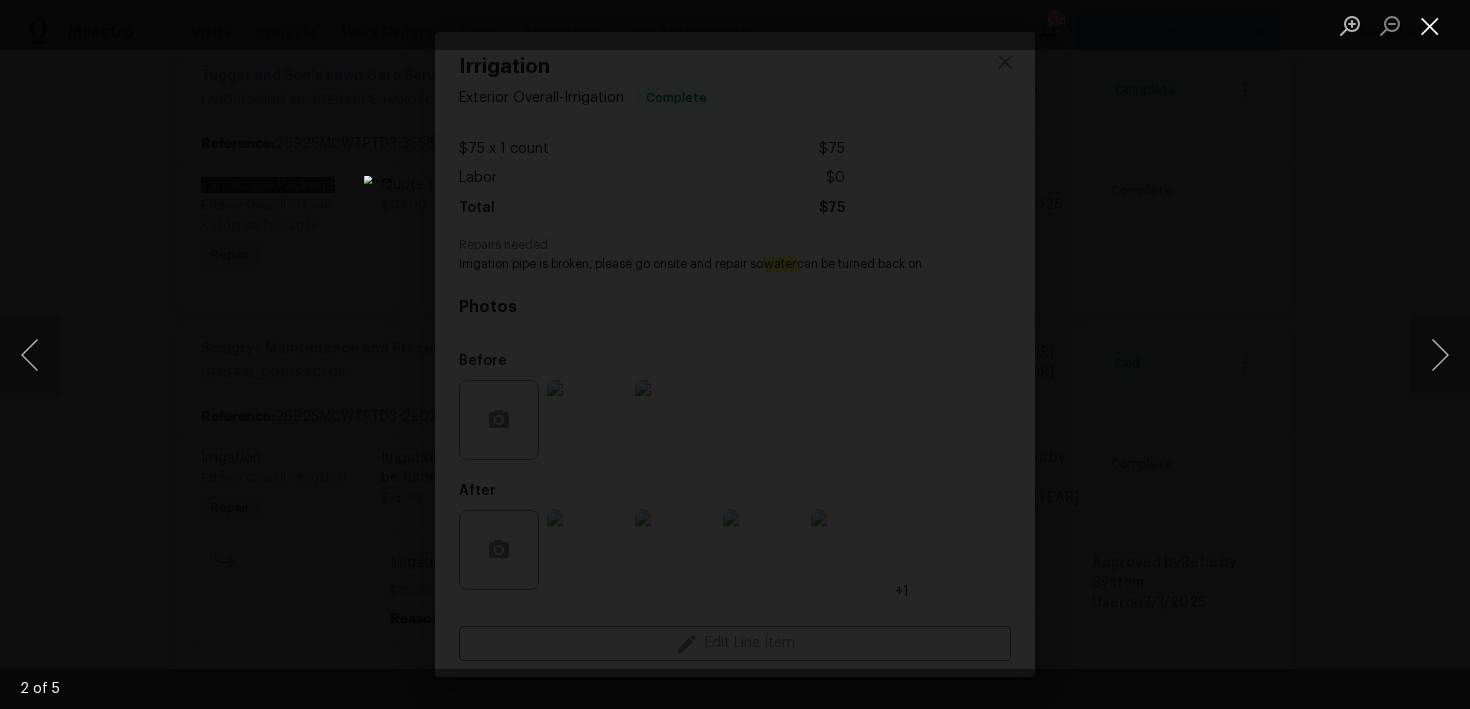 click at bounding box center [1430, 25] 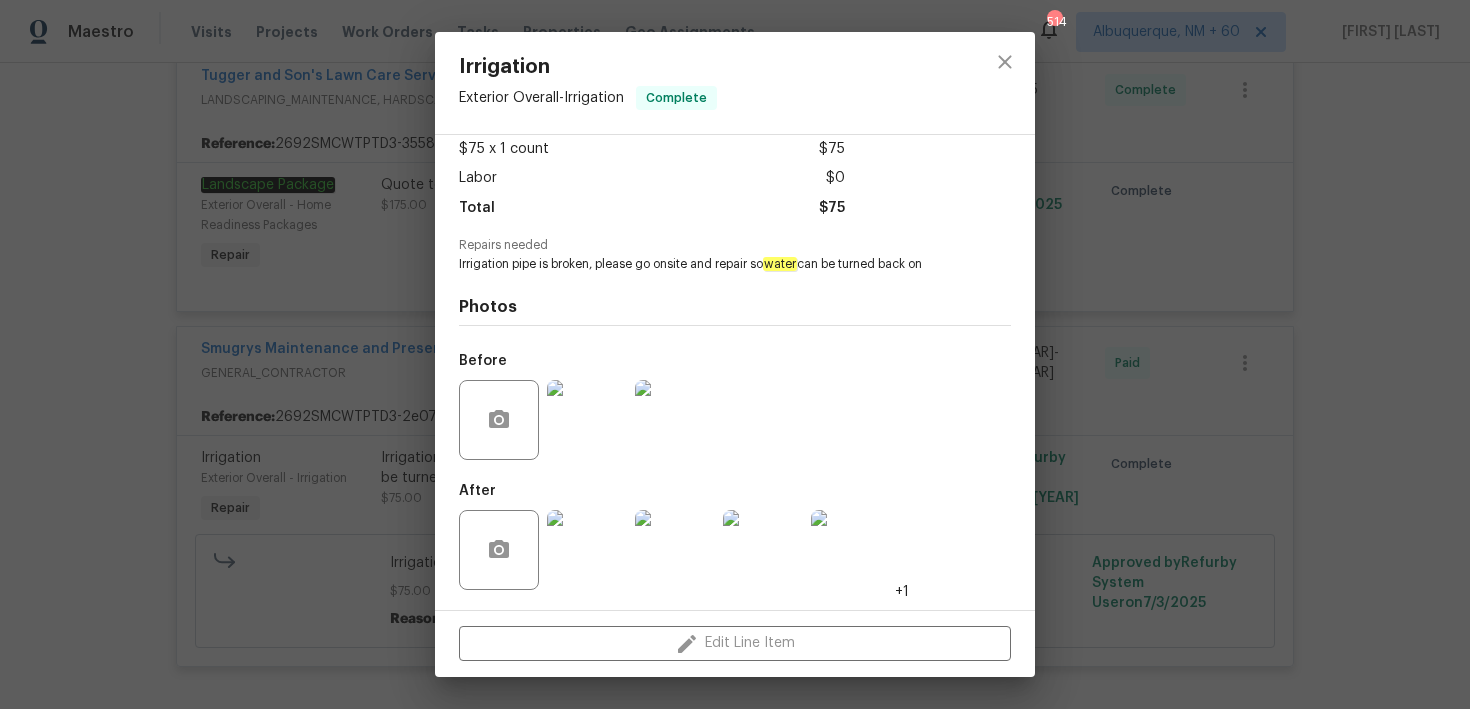 click at bounding box center [1005, 83] 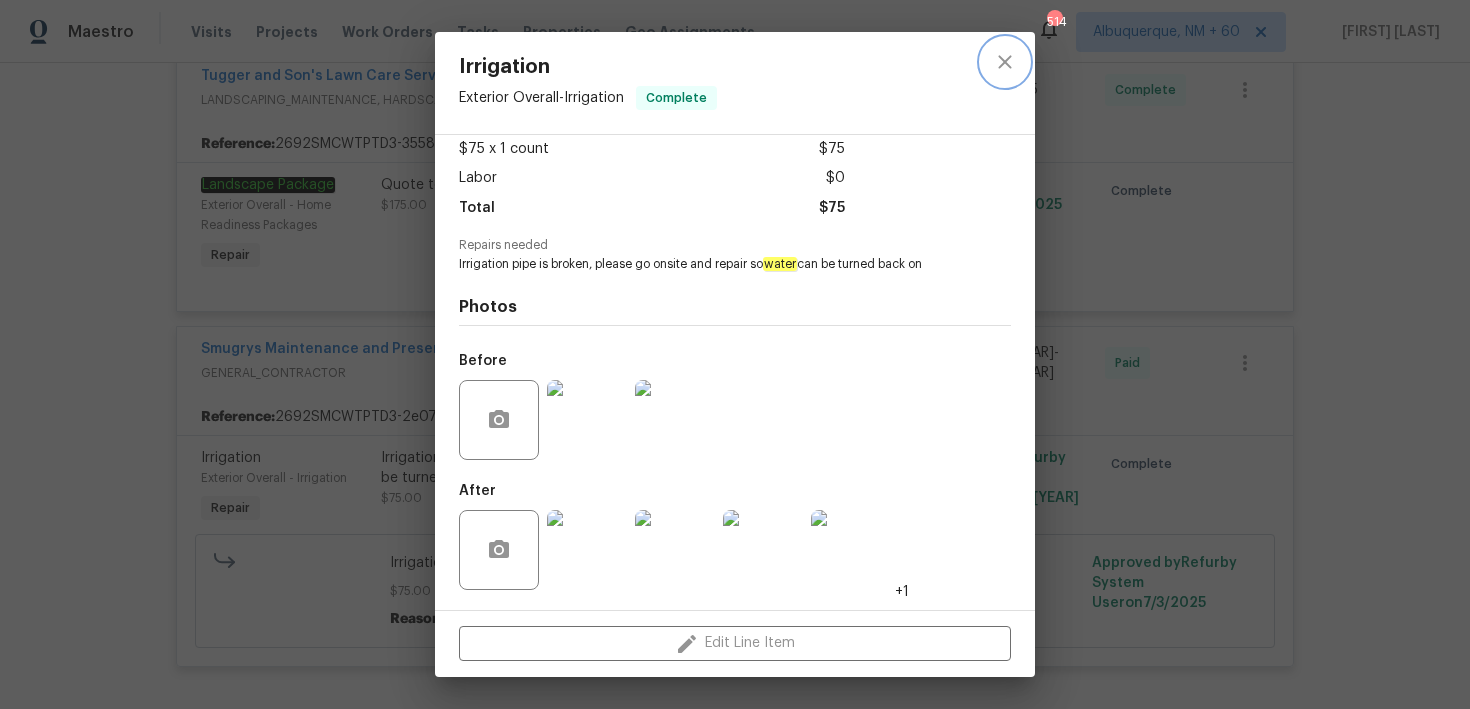 click 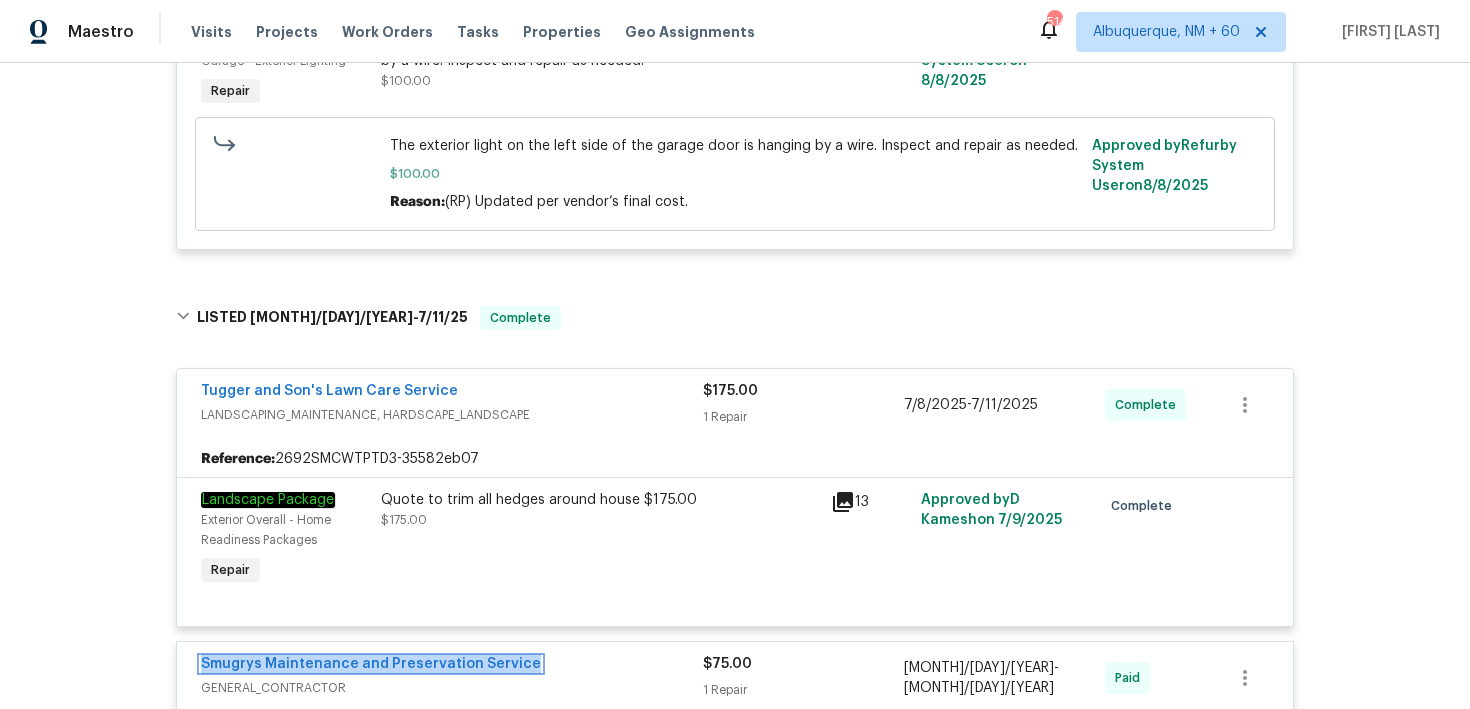 scroll, scrollTop: 0, scrollLeft: 0, axis: both 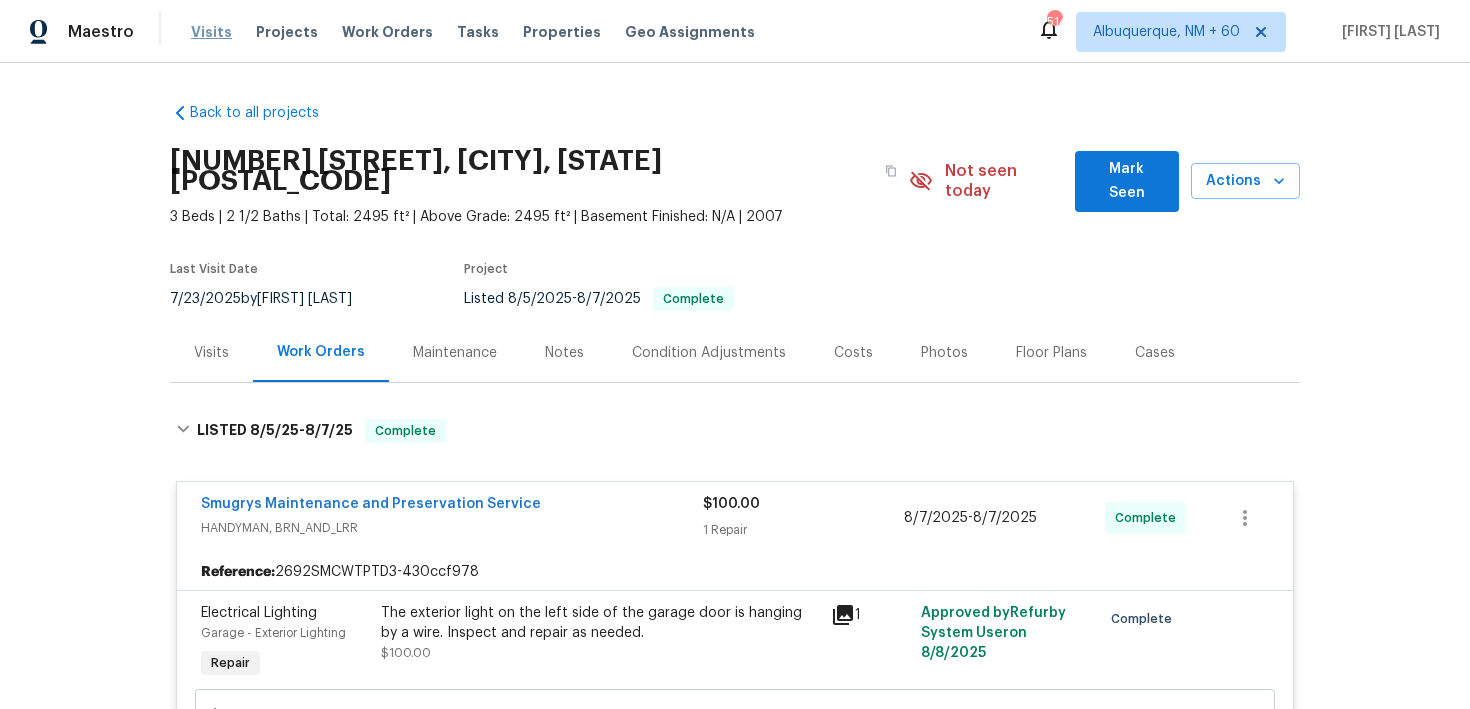 click on "Visits" at bounding box center [211, 32] 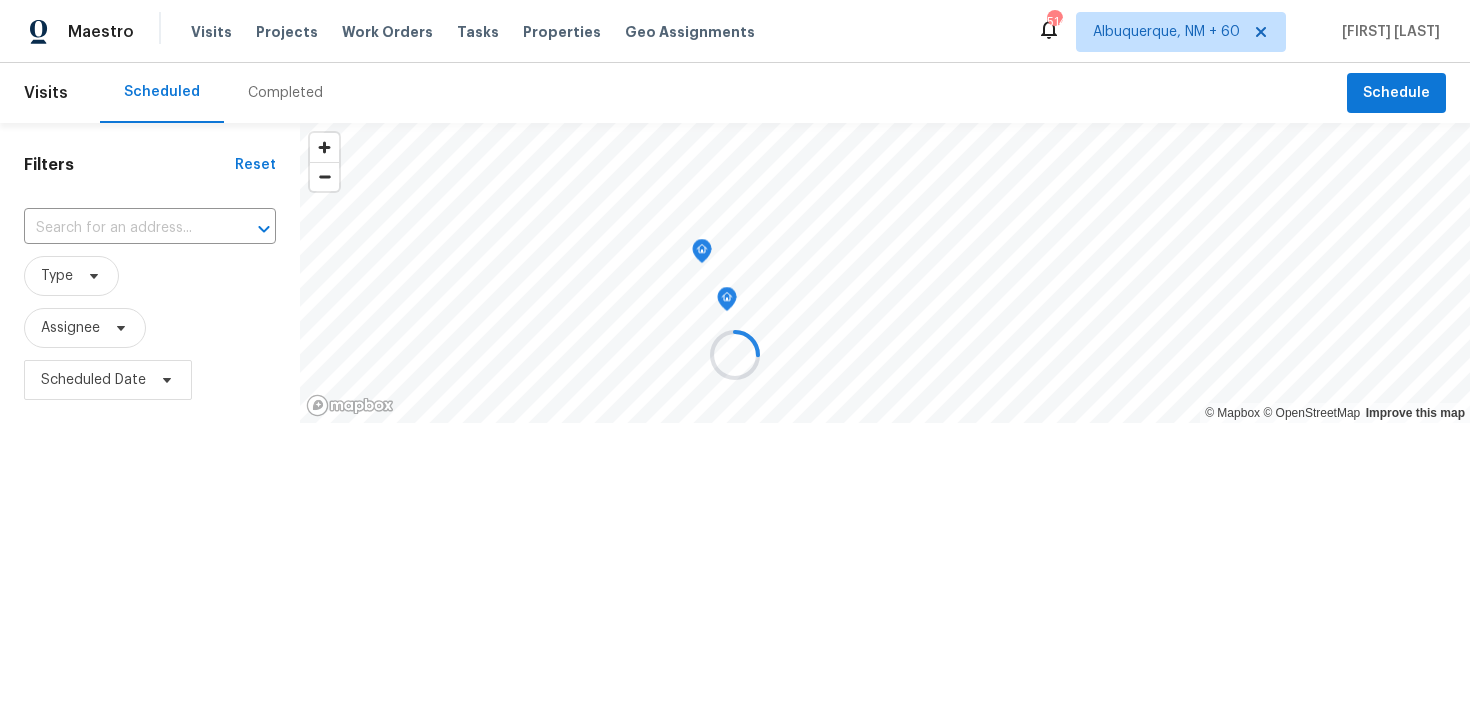 click at bounding box center (735, 354) 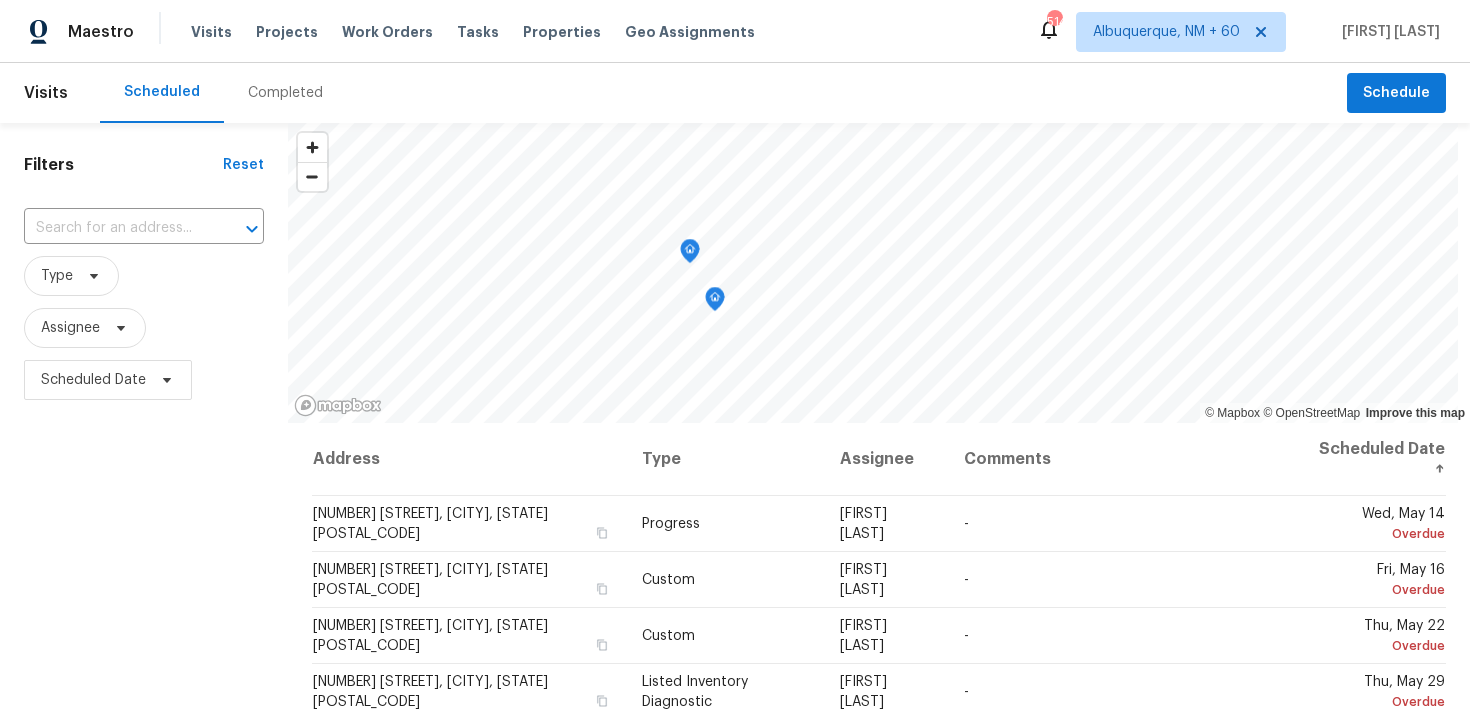 click on "Completed" at bounding box center [285, 93] 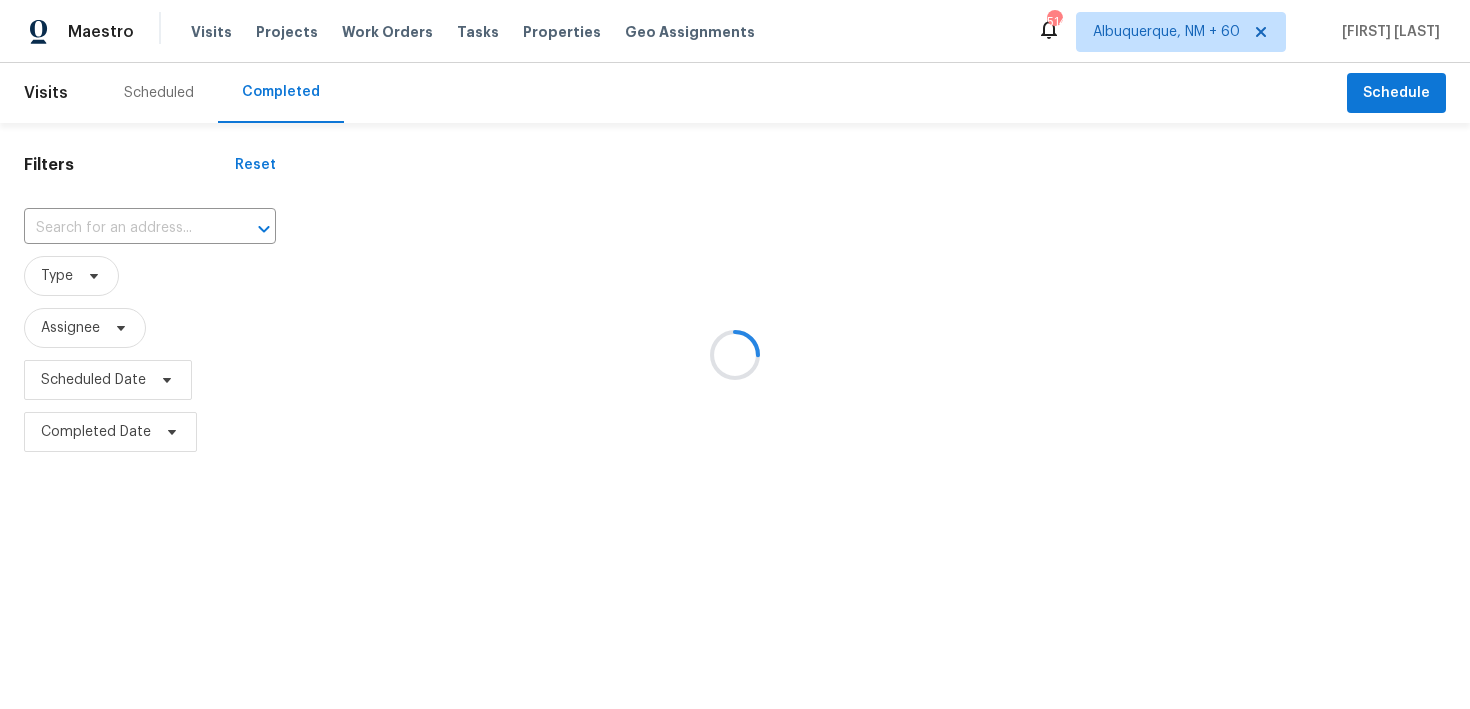 click at bounding box center (735, 354) 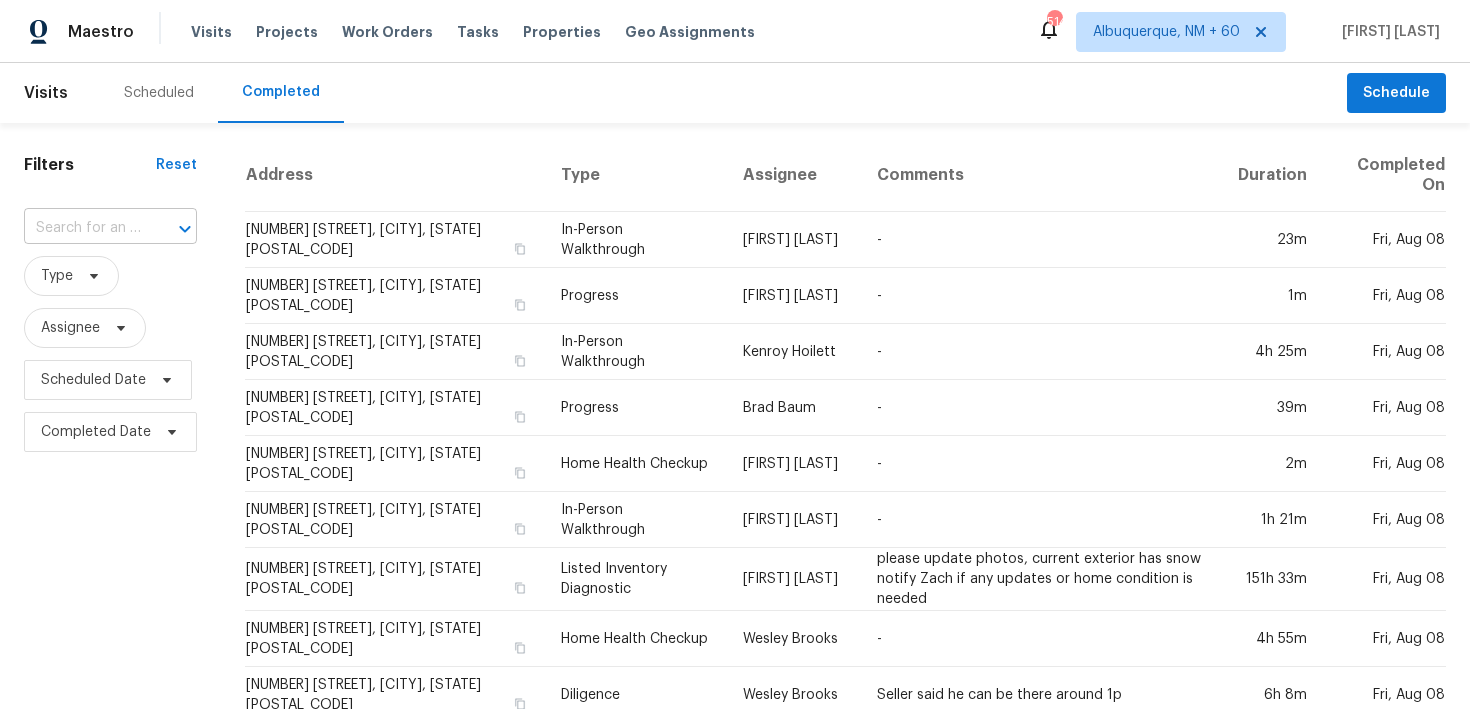 click at bounding box center [82, 228] 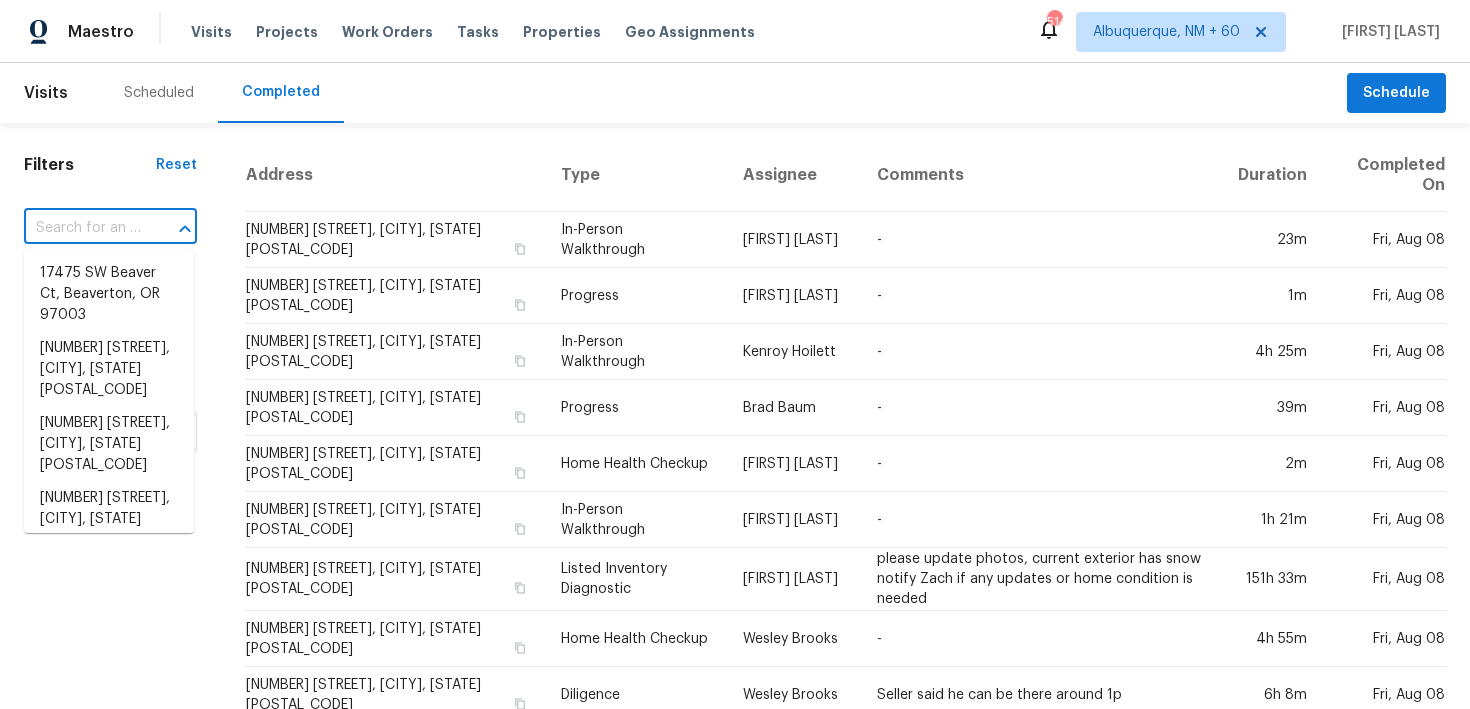 paste on "[NUMBER] [STREET], [CITY], [STATE] [POSTAL_CODE]" 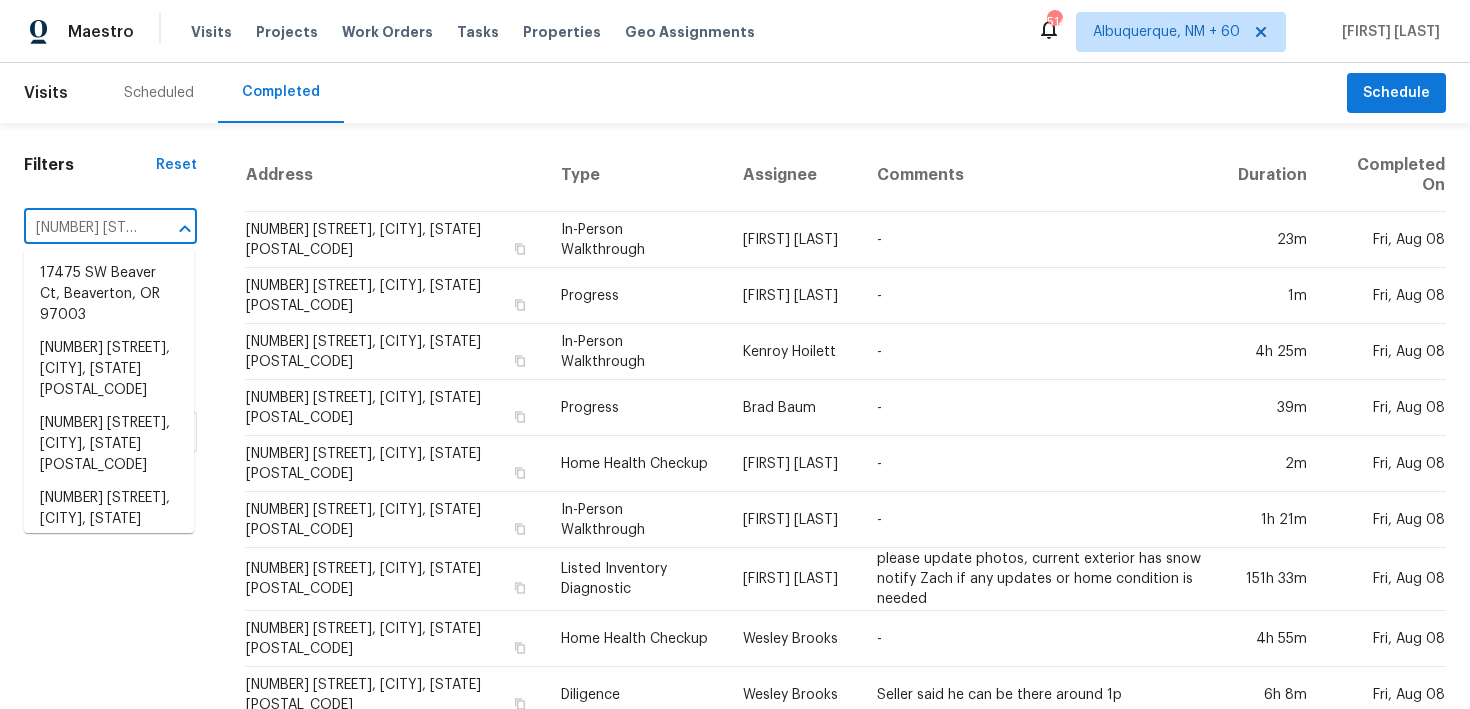 scroll, scrollTop: 0, scrollLeft: 170, axis: horizontal 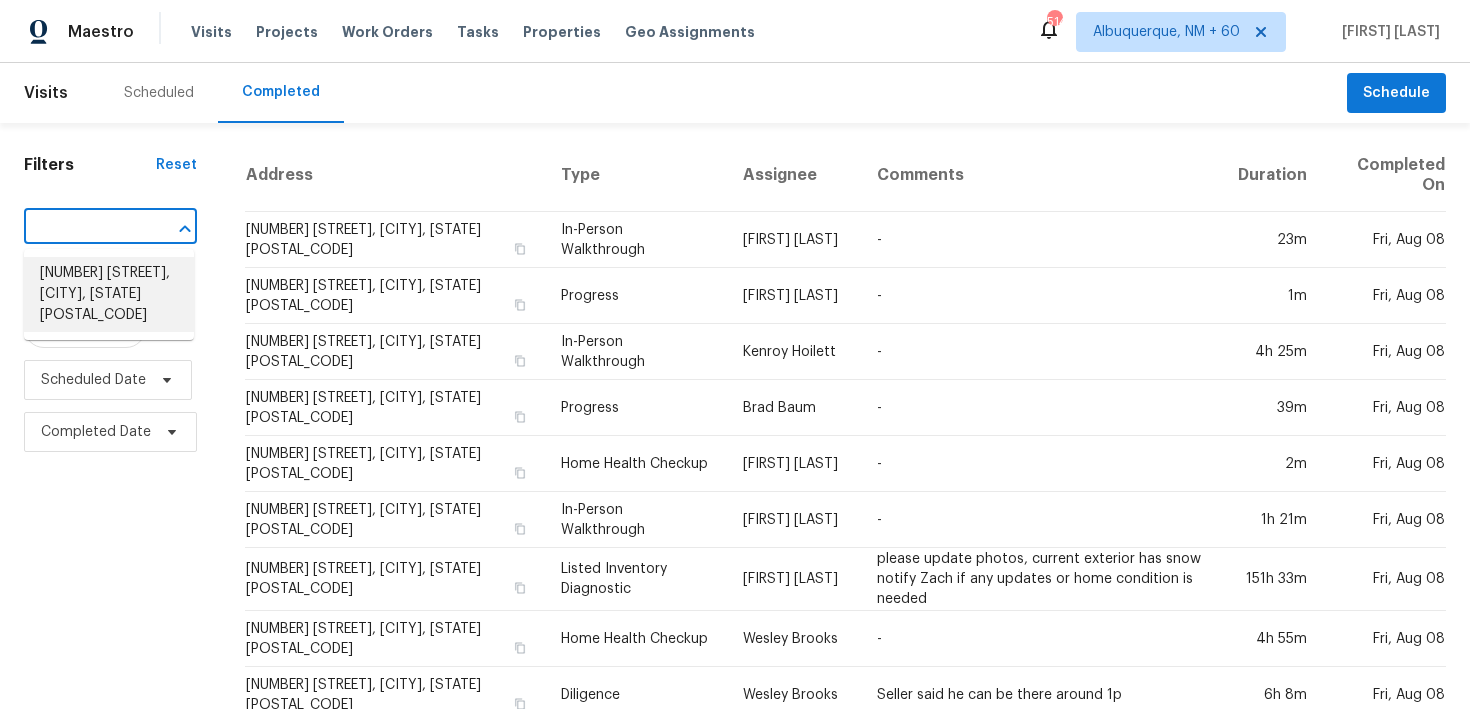 click on "[NUMBER] [STREET], [CITY], [STATE] [POSTAL_CODE]" at bounding box center (109, 294) 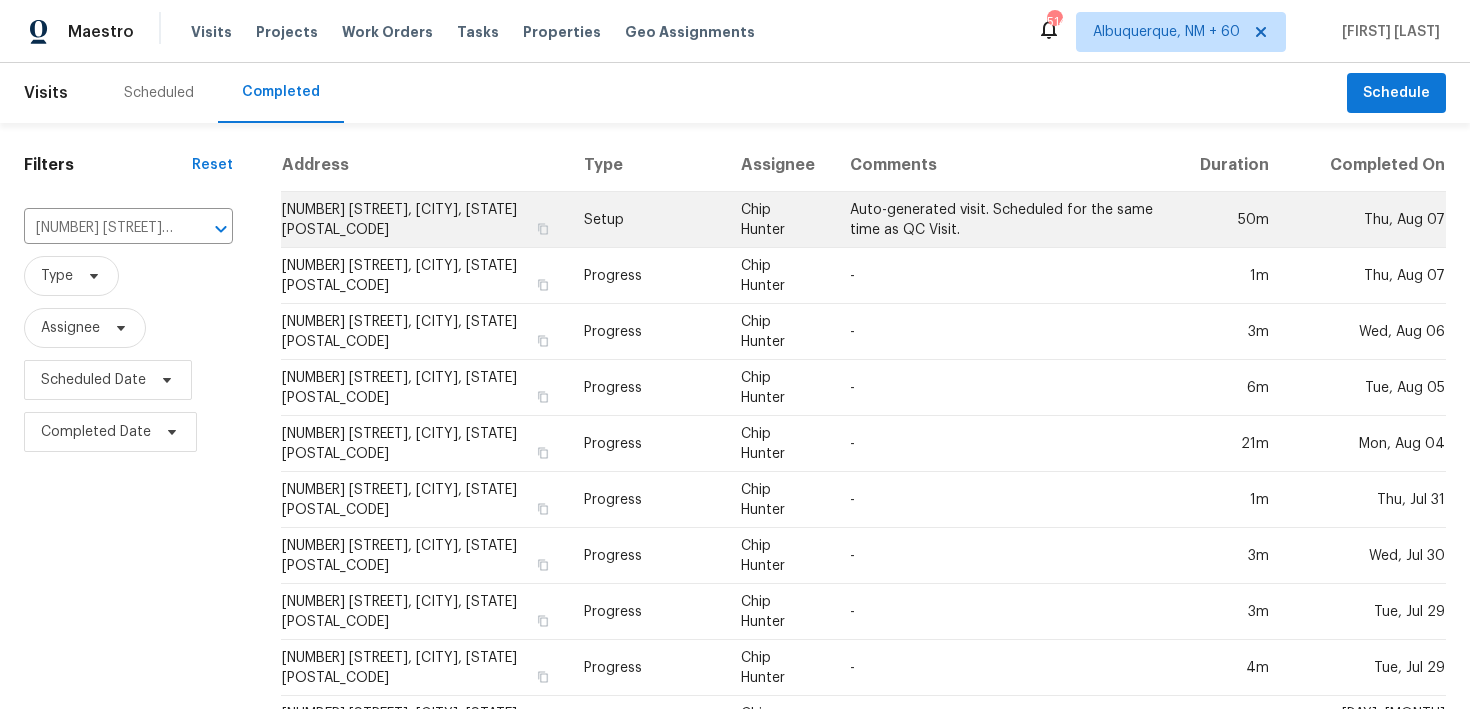 click on "Setup" at bounding box center [647, 220] 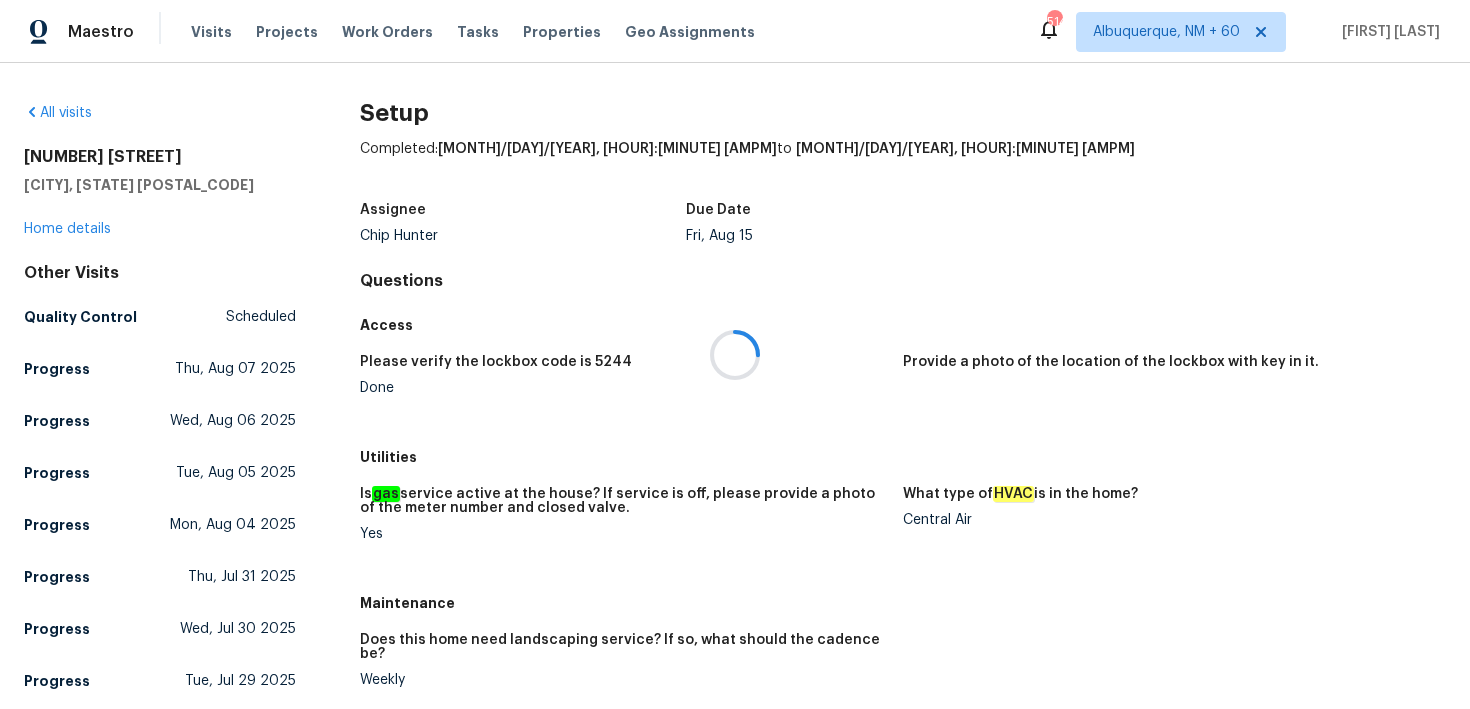 click at bounding box center [735, 354] 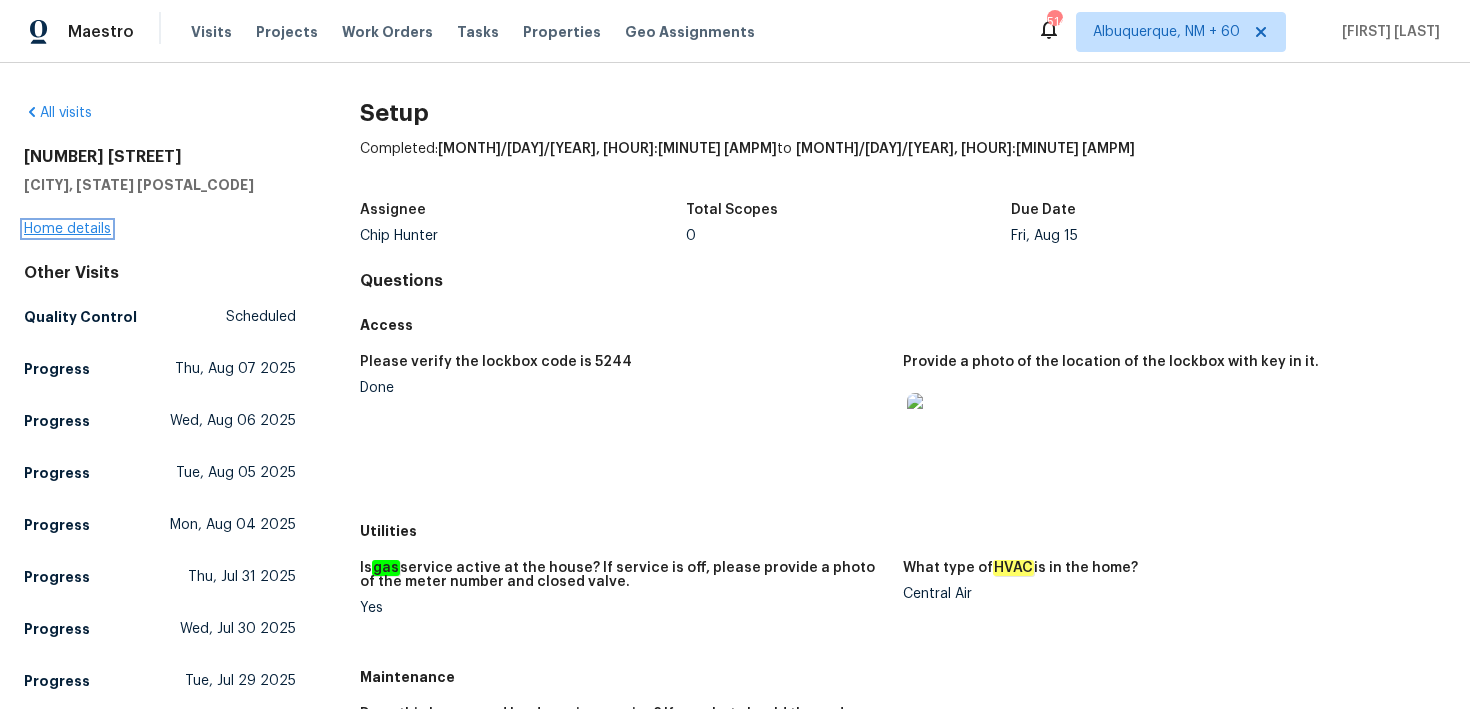 click on "Home details" at bounding box center [67, 229] 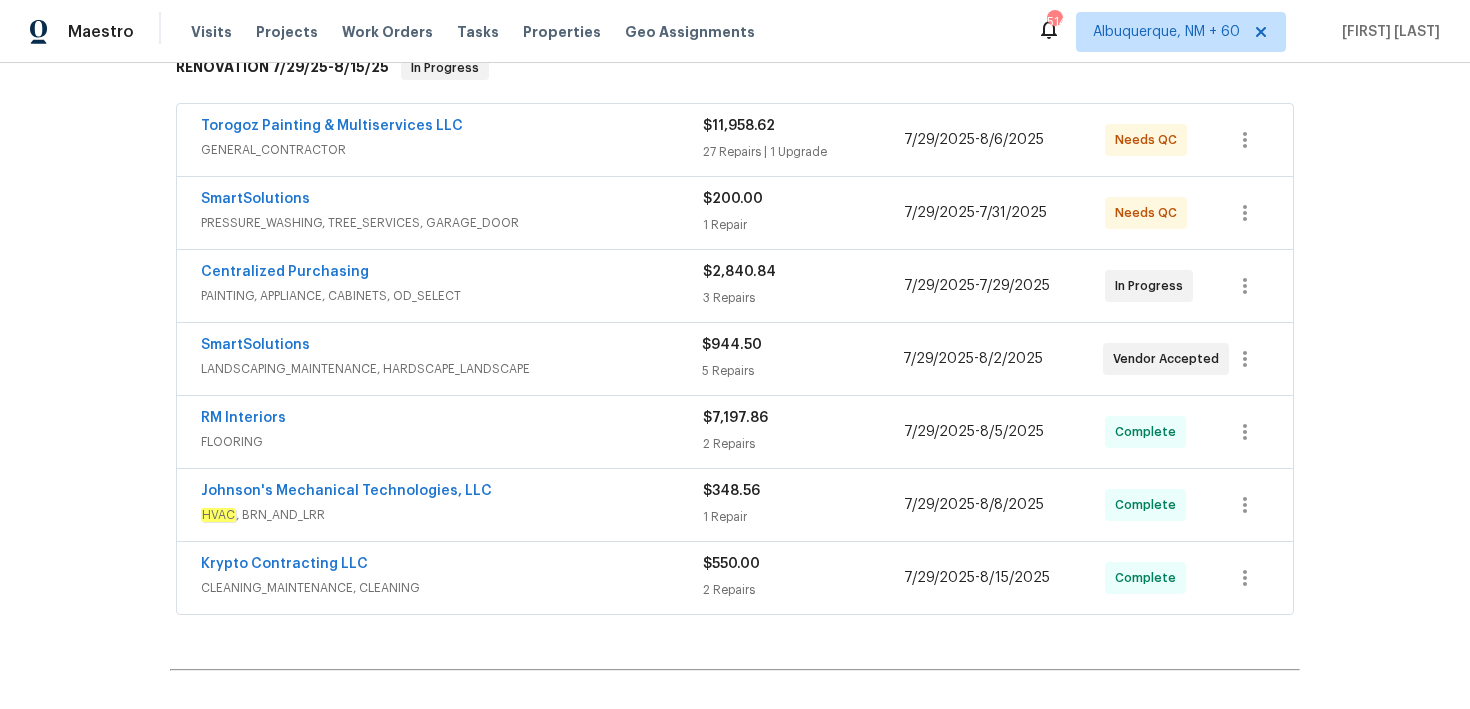 scroll, scrollTop: 400, scrollLeft: 0, axis: vertical 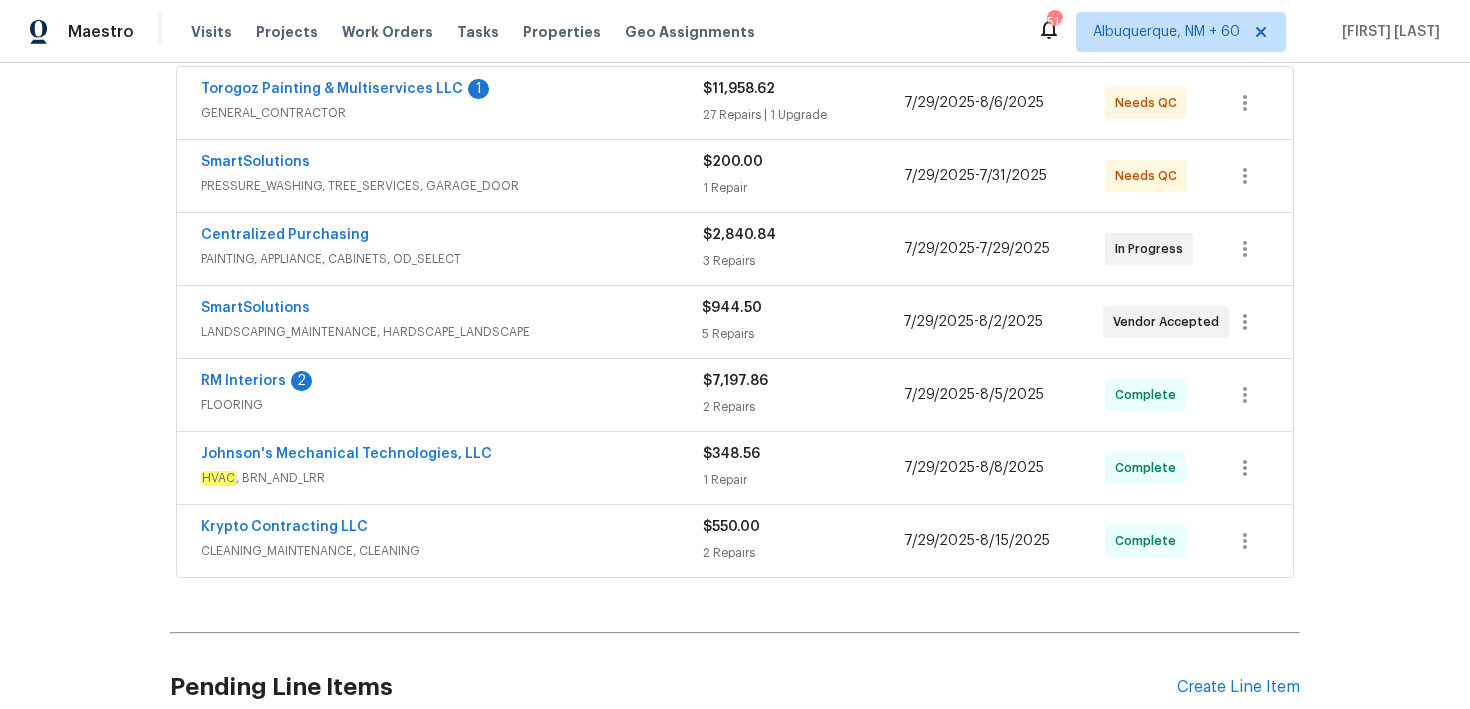 click on "1 Repair" at bounding box center (803, 480) 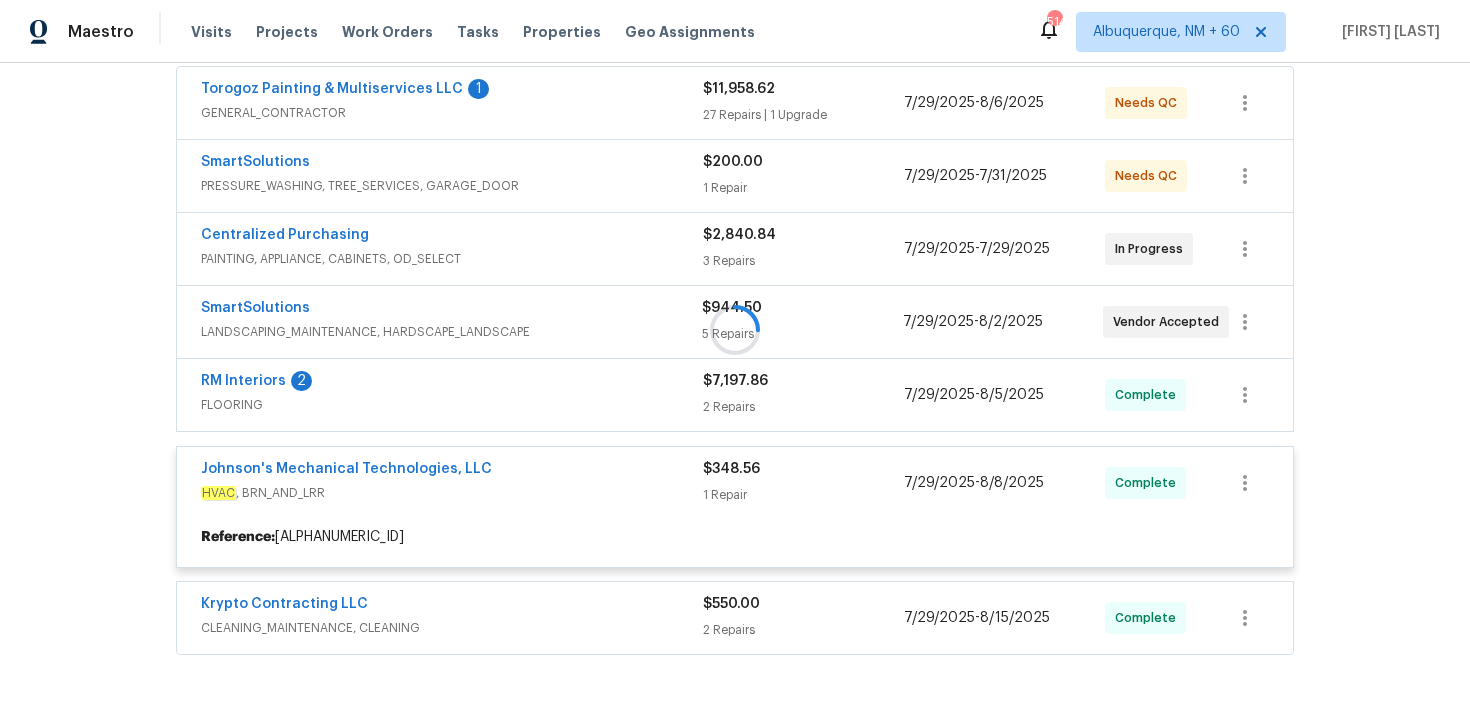 click at bounding box center (735, 330) 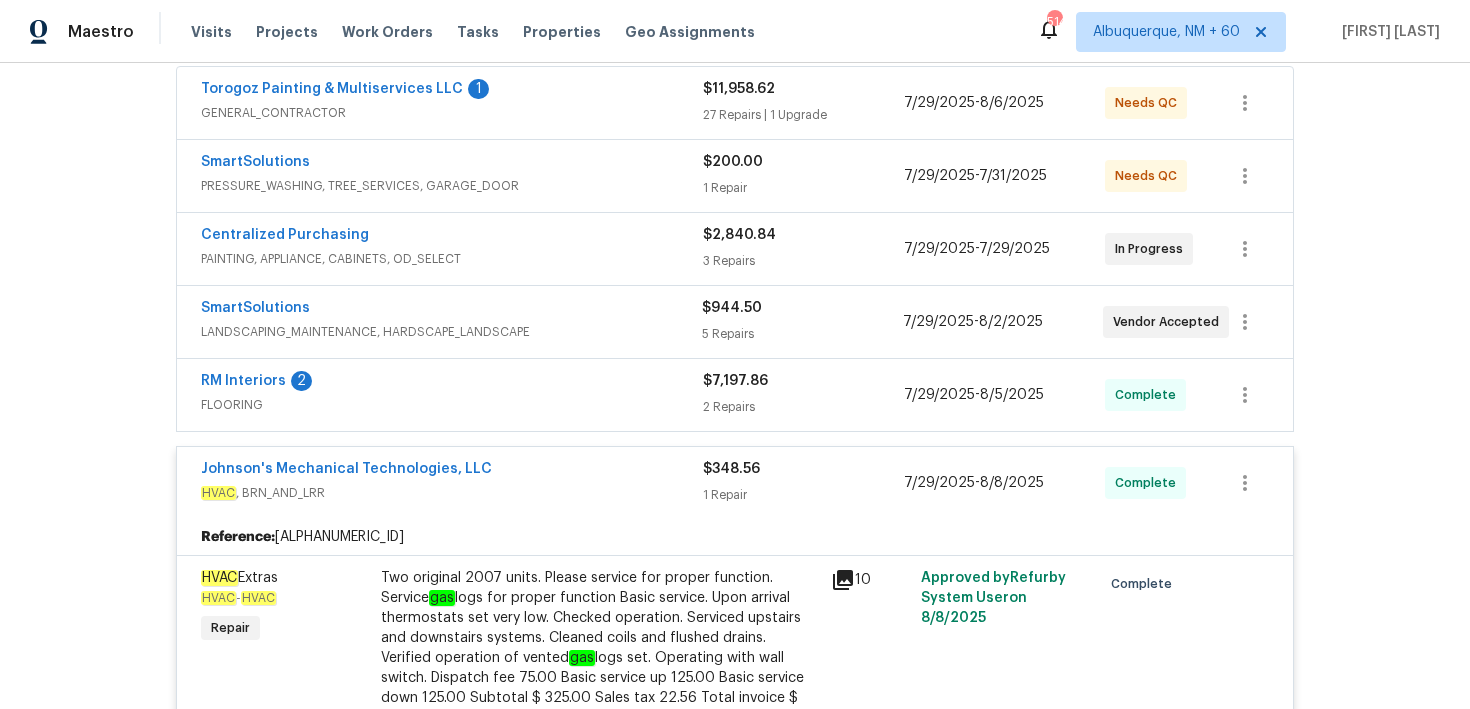 click on "27 Repairs | 1 Upgrade" at bounding box center (803, 115) 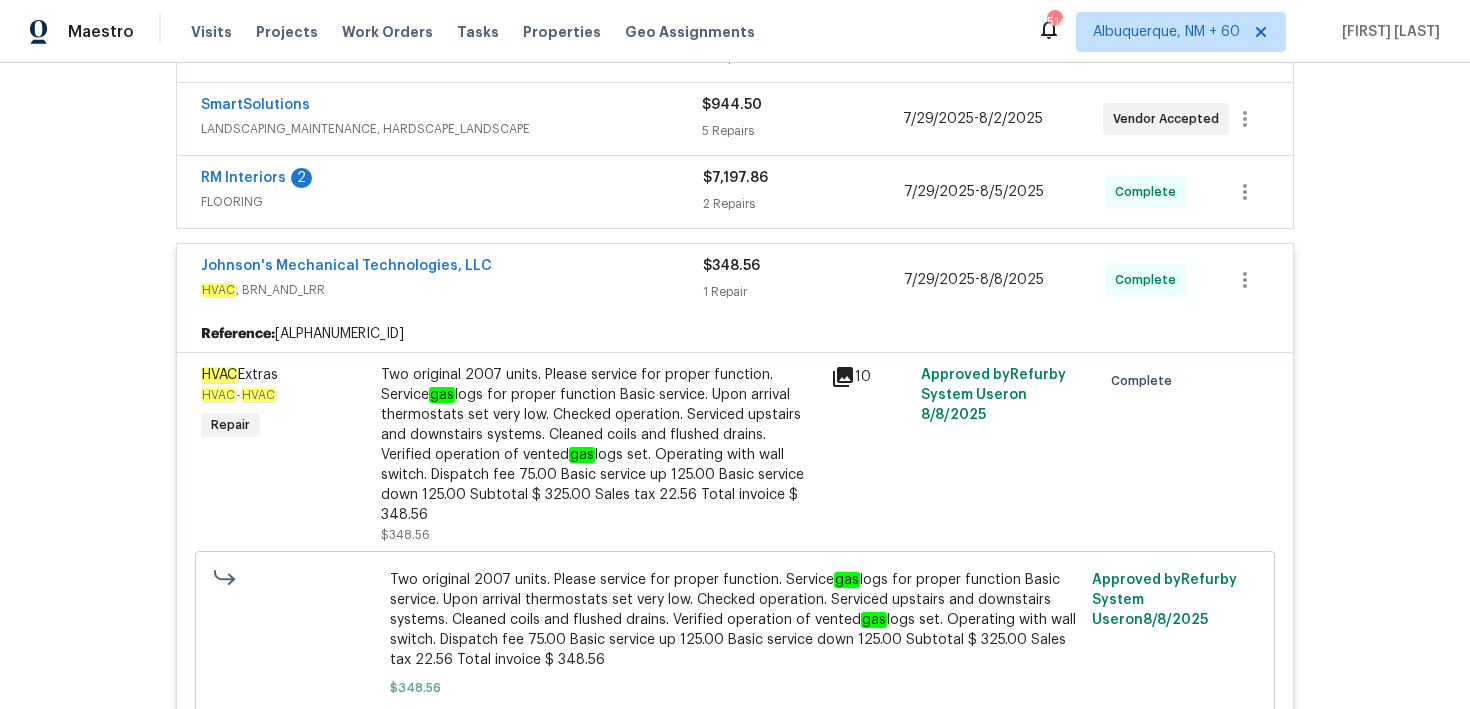 scroll, scrollTop: 5761, scrollLeft: 0, axis: vertical 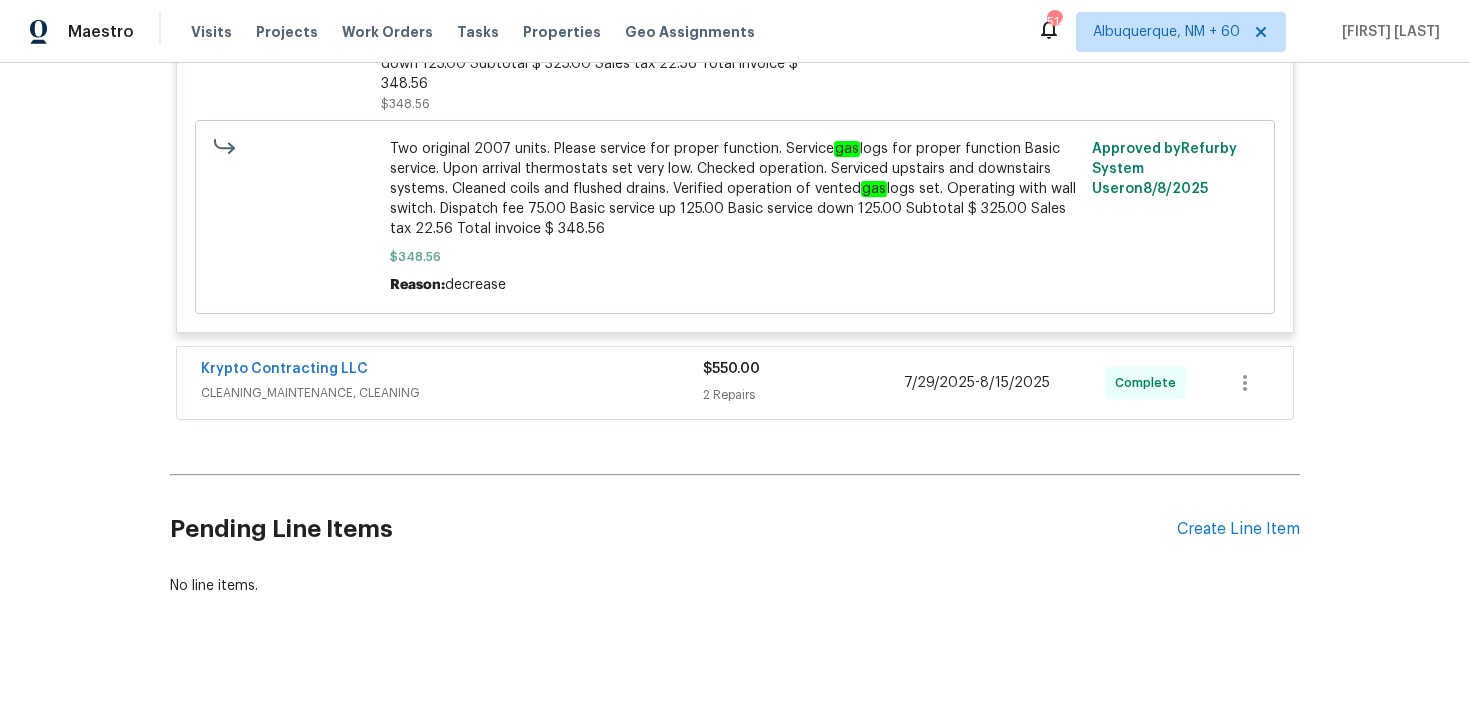 click on "2 Repairs" at bounding box center (803, 395) 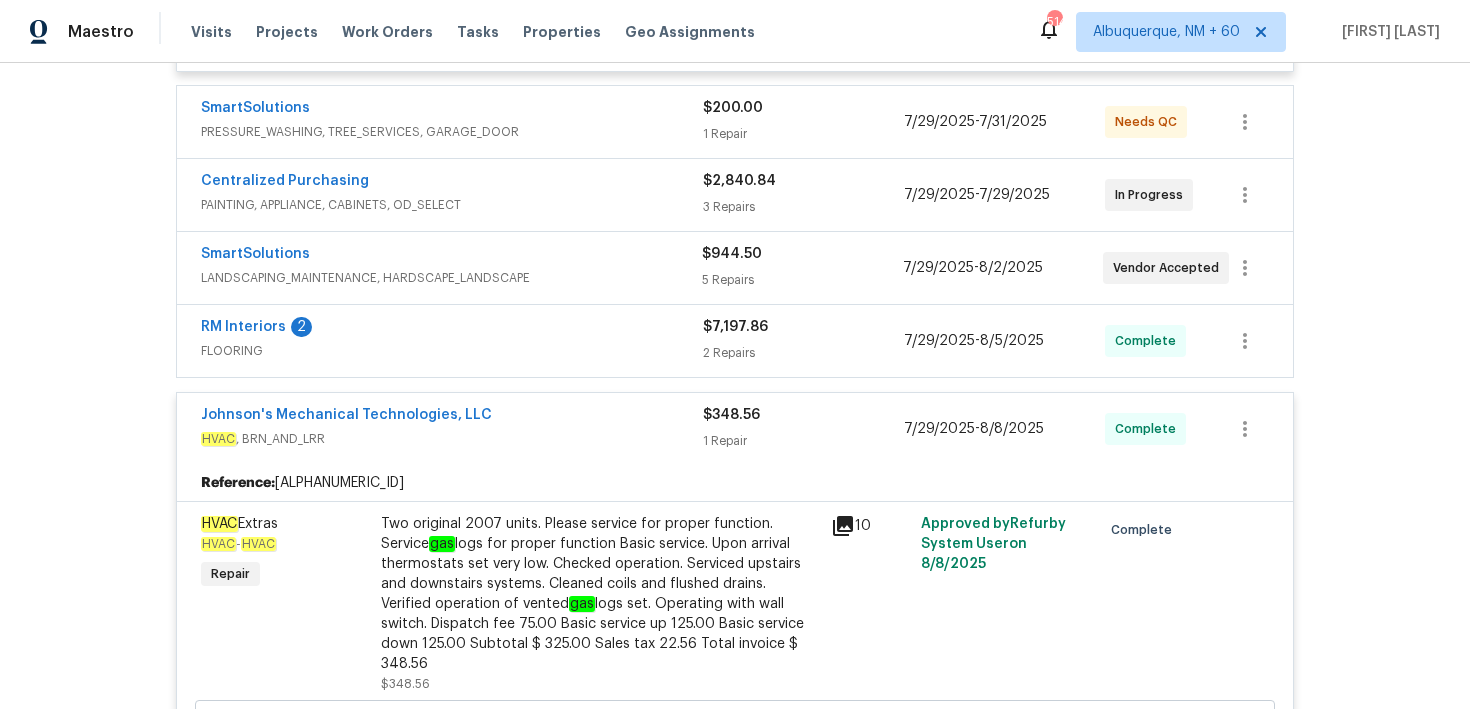 scroll, scrollTop: 5172, scrollLeft: 0, axis: vertical 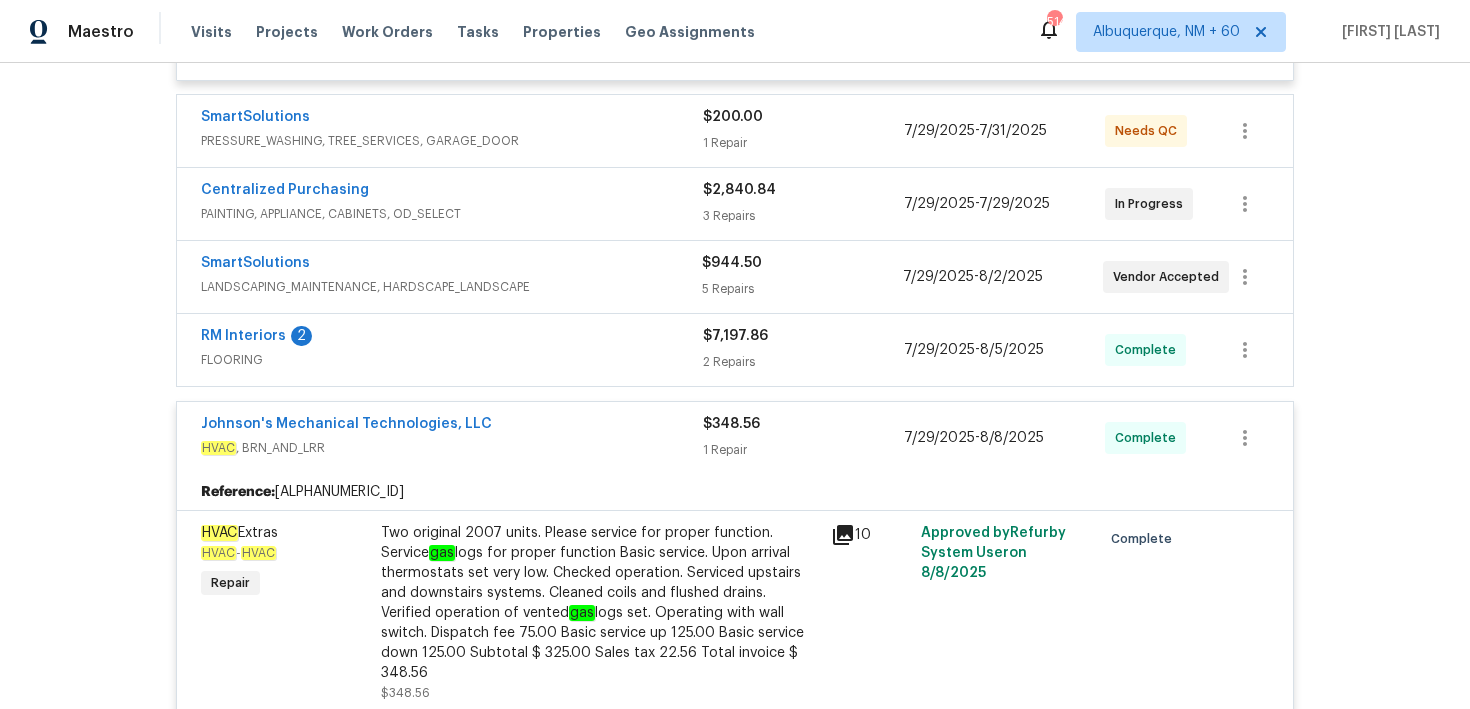 click on "$7,197.86" at bounding box center [735, 336] 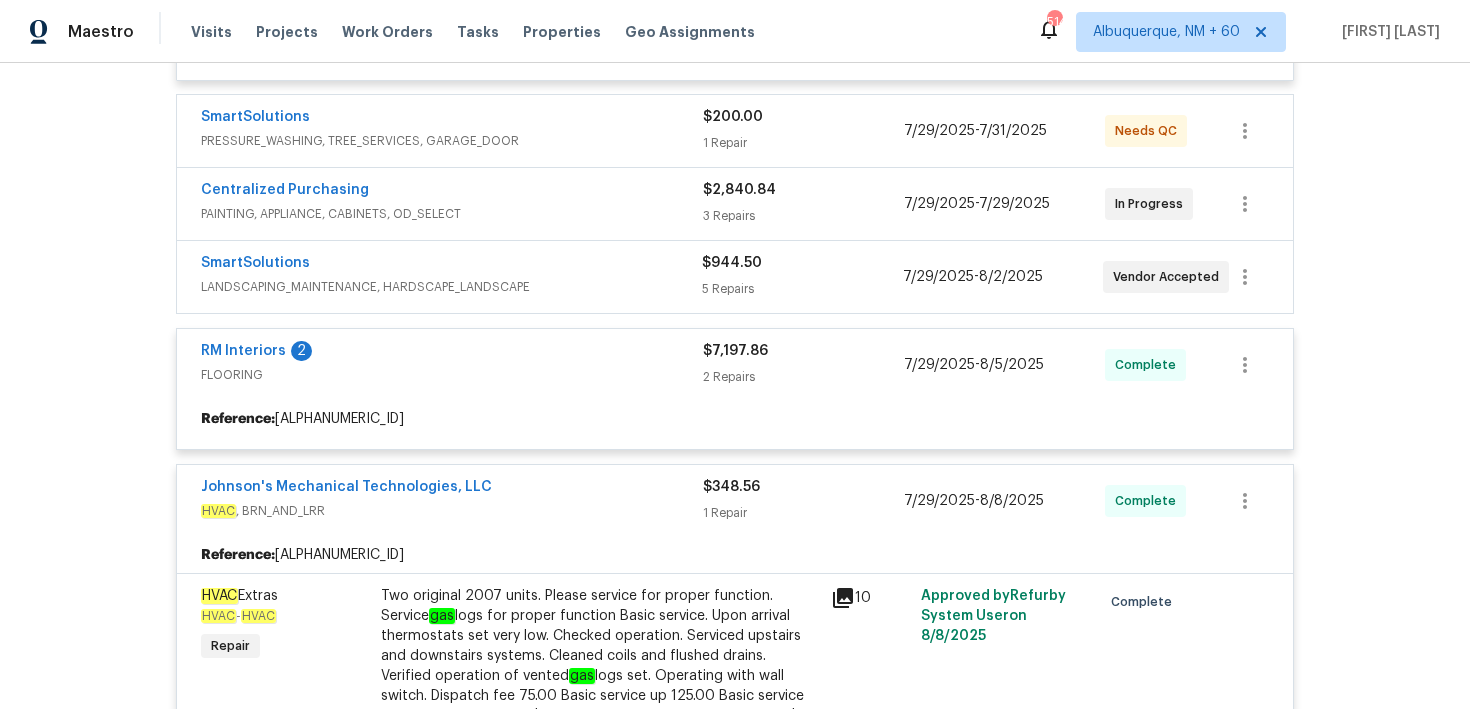 click at bounding box center (735, -1503) 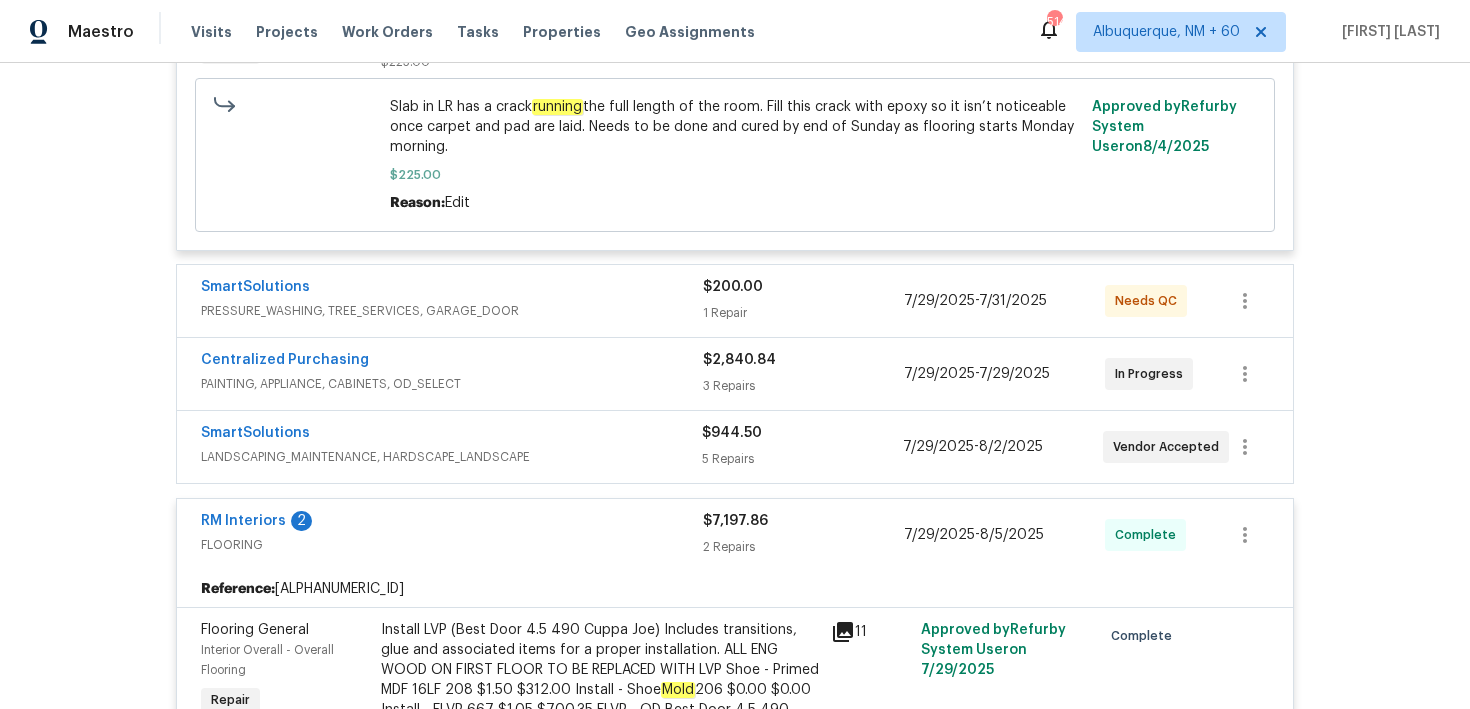 scroll, scrollTop: 5029, scrollLeft: 0, axis: vertical 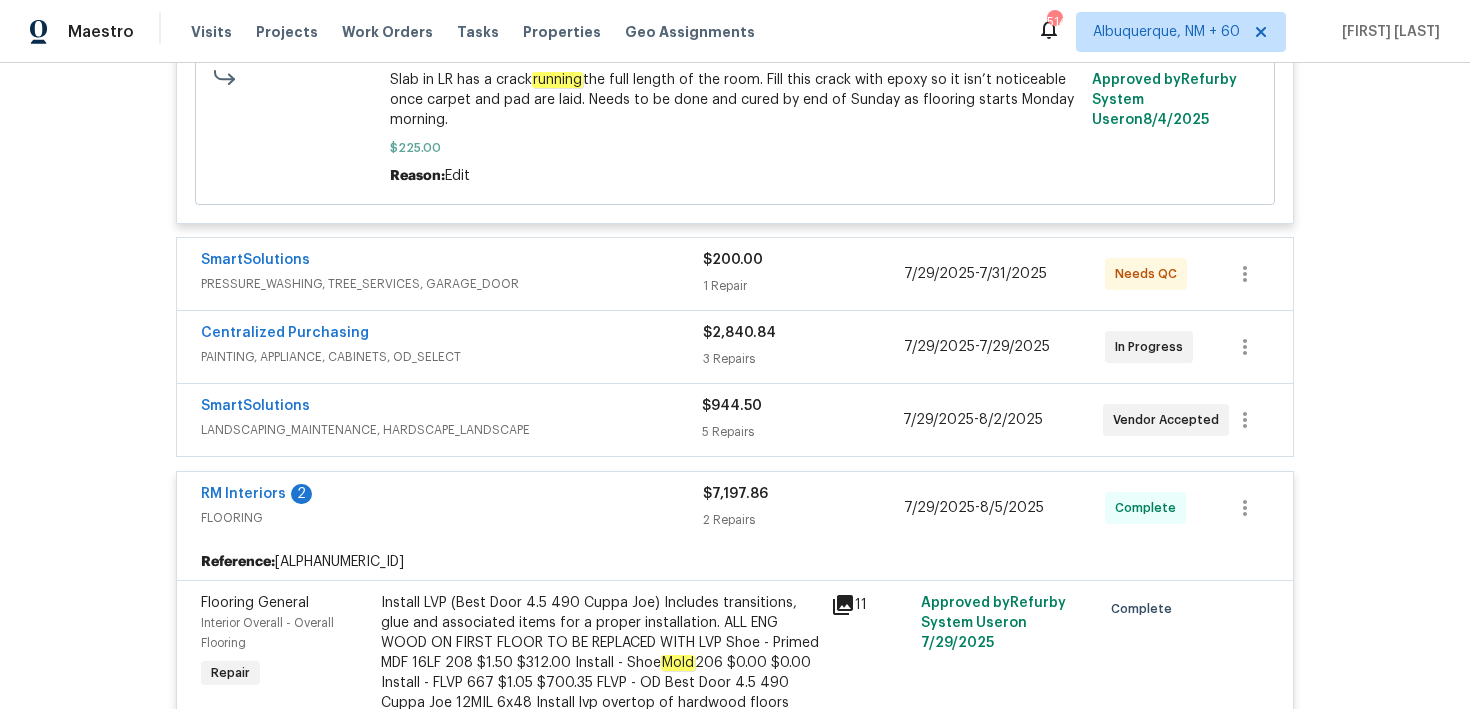 click on "$200.00" at bounding box center (803, 260) 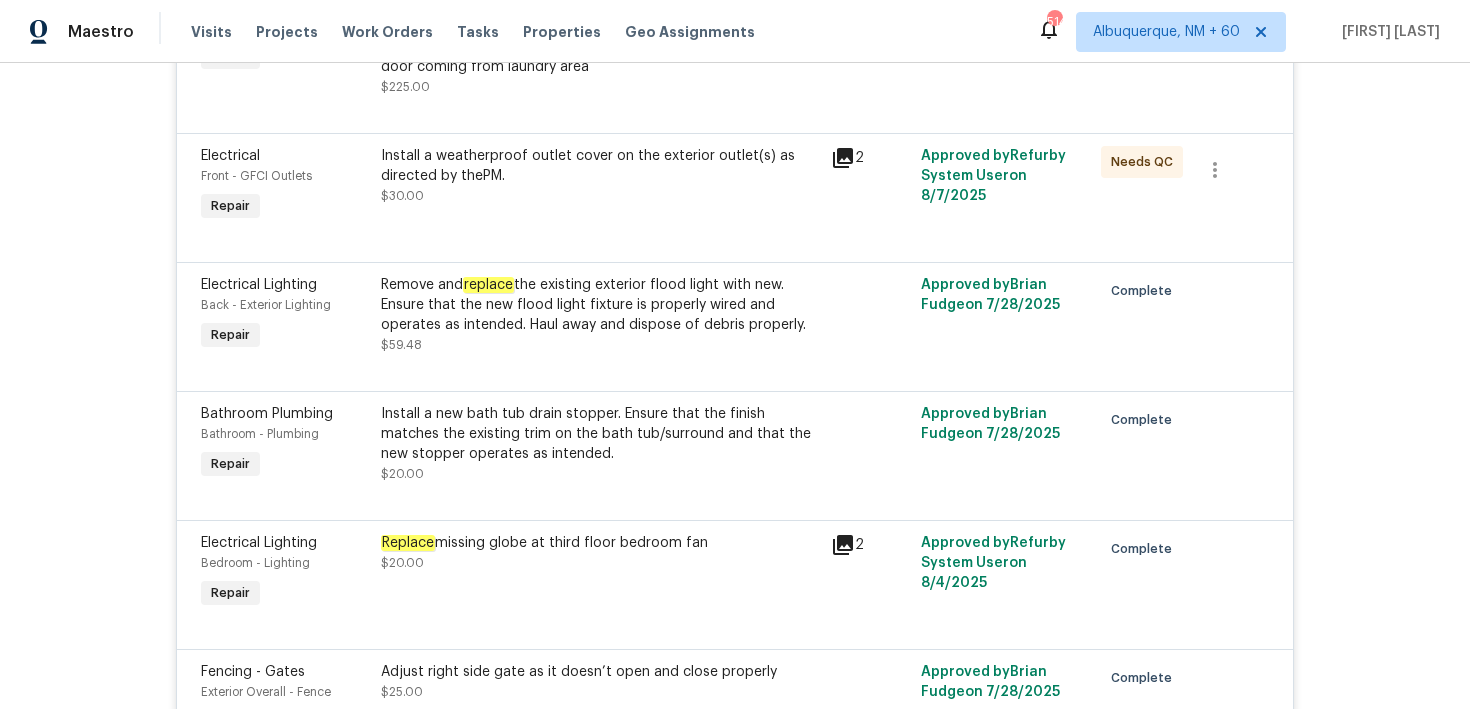 scroll, scrollTop: 0, scrollLeft: 0, axis: both 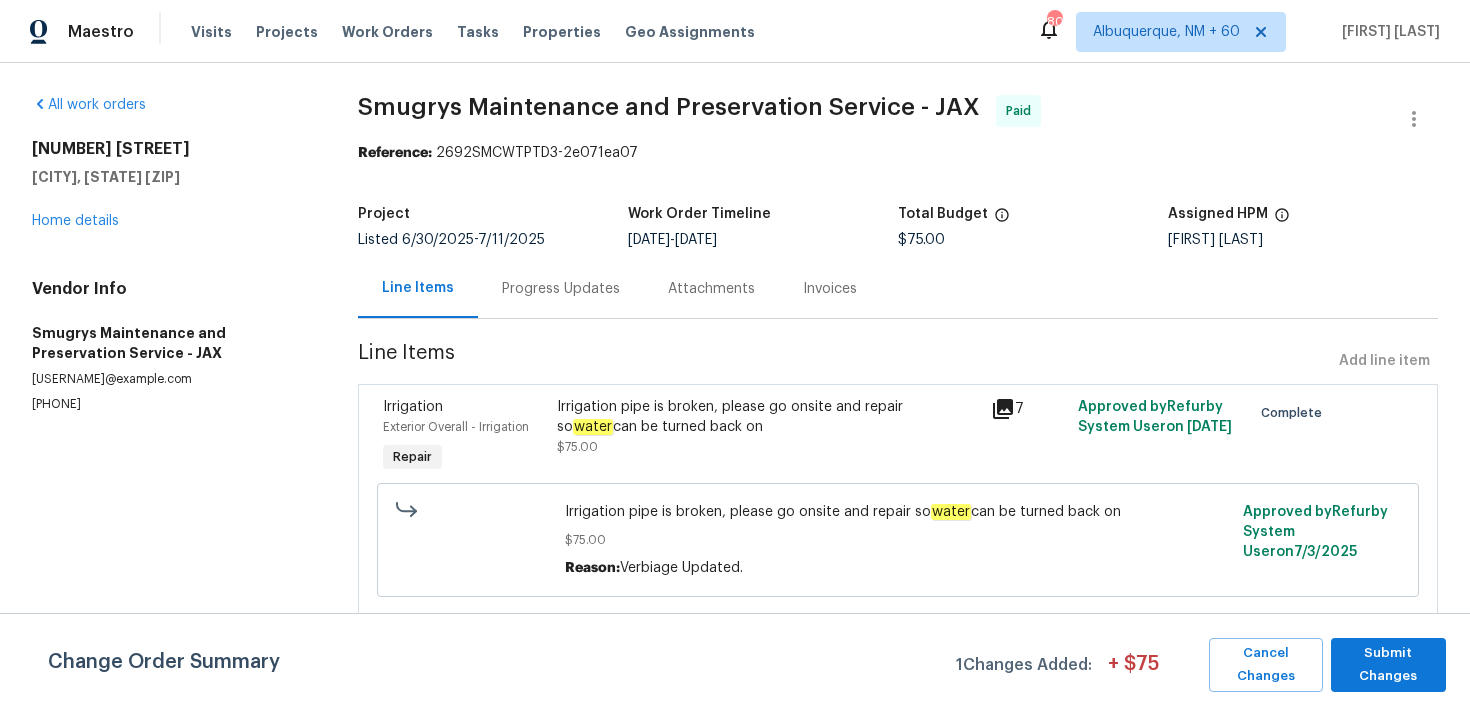 click on "Progress Updates" at bounding box center [561, 289] 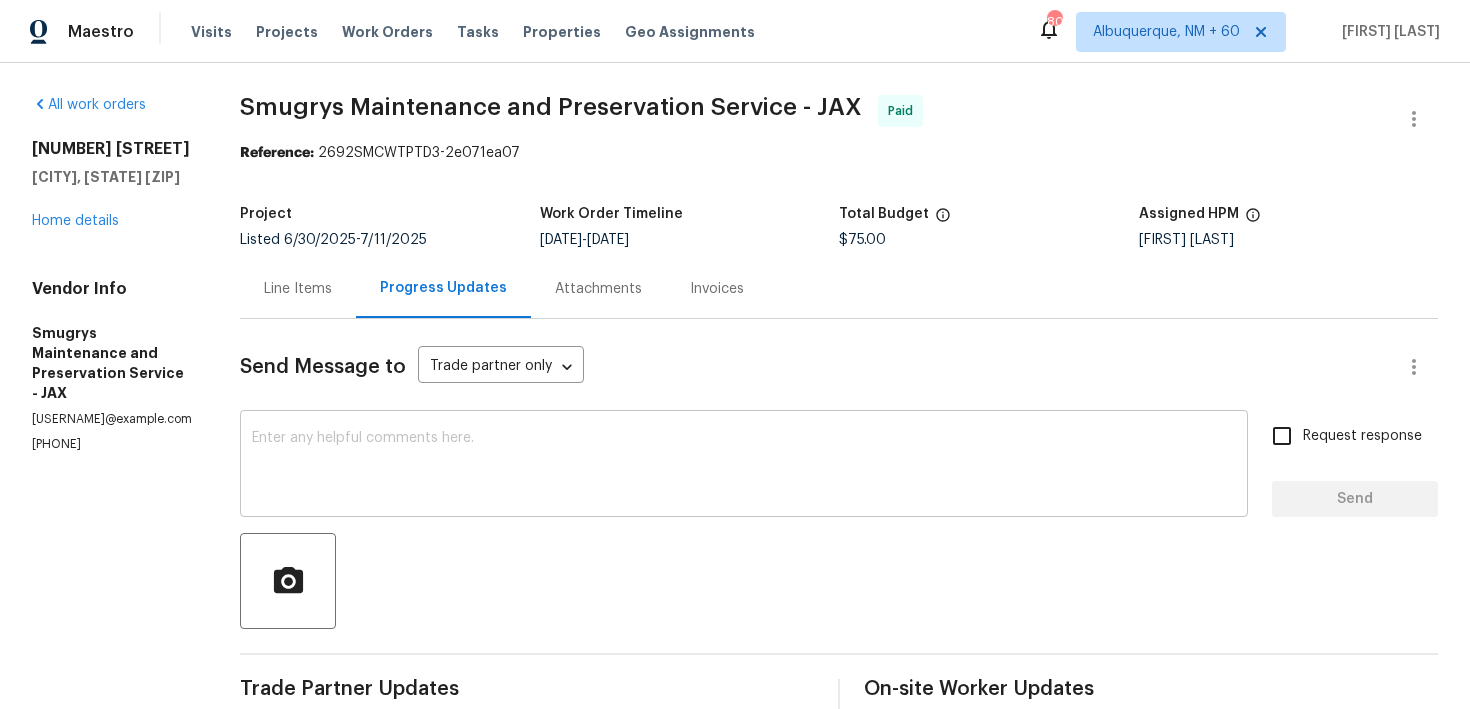 scroll, scrollTop: 192, scrollLeft: 0, axis: vertical 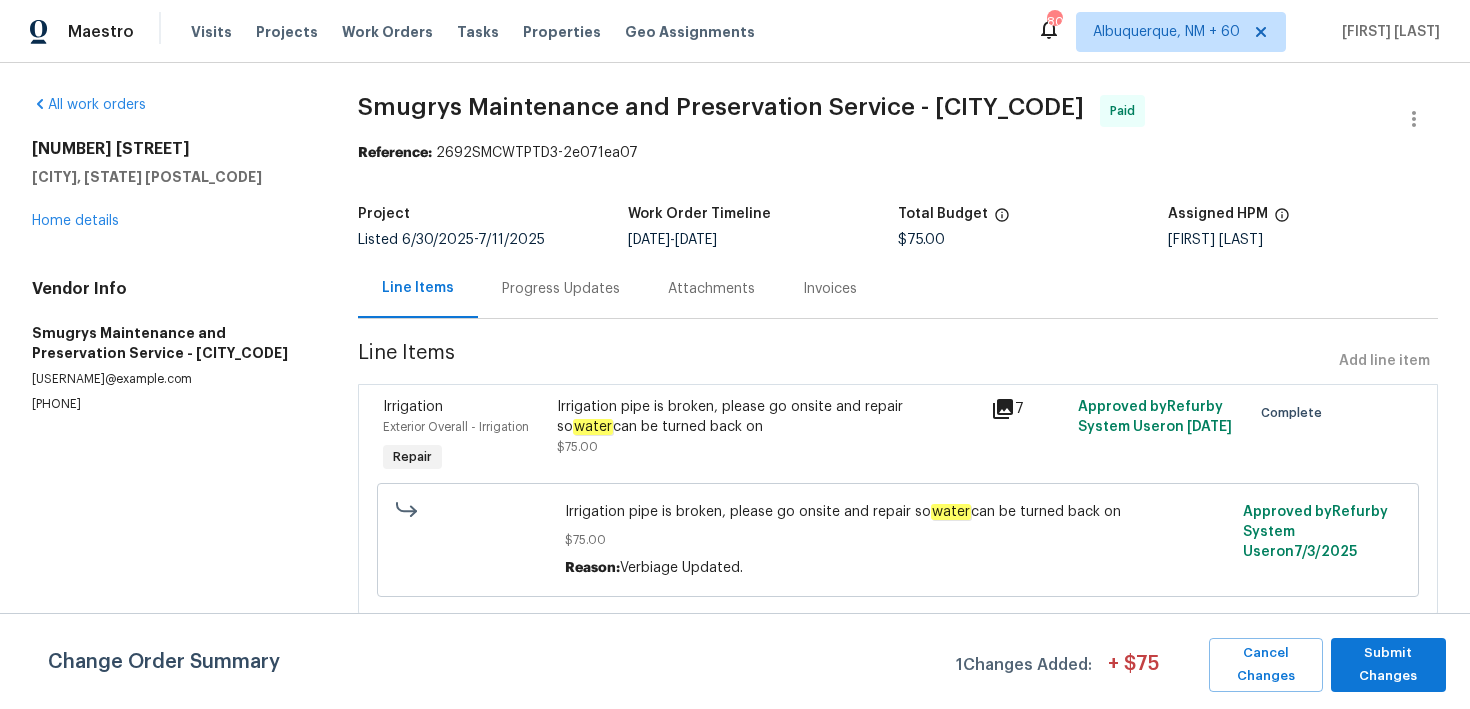click on "Progress Updates" at bounding box center [561, 289] 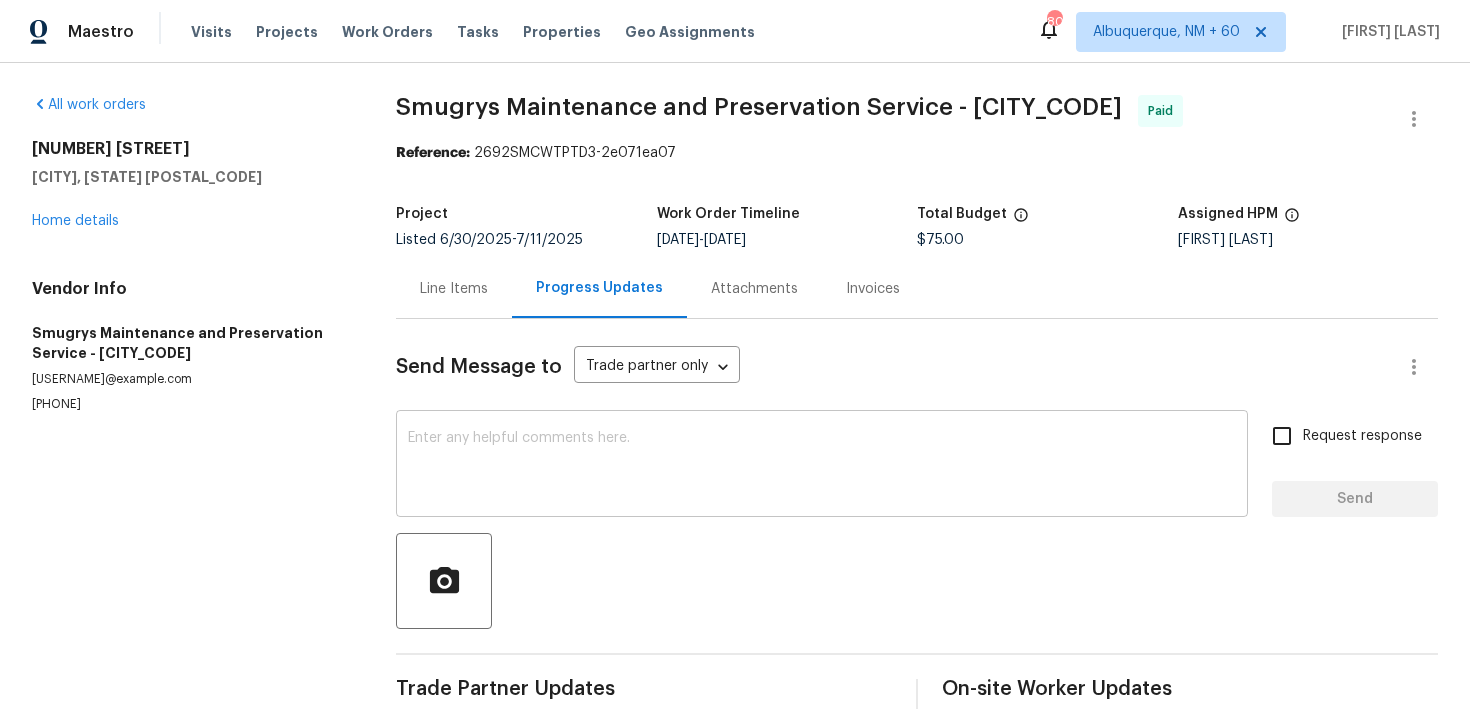 scroll, scrollTop: 192, scrollLeft: 0, axis: vertical 